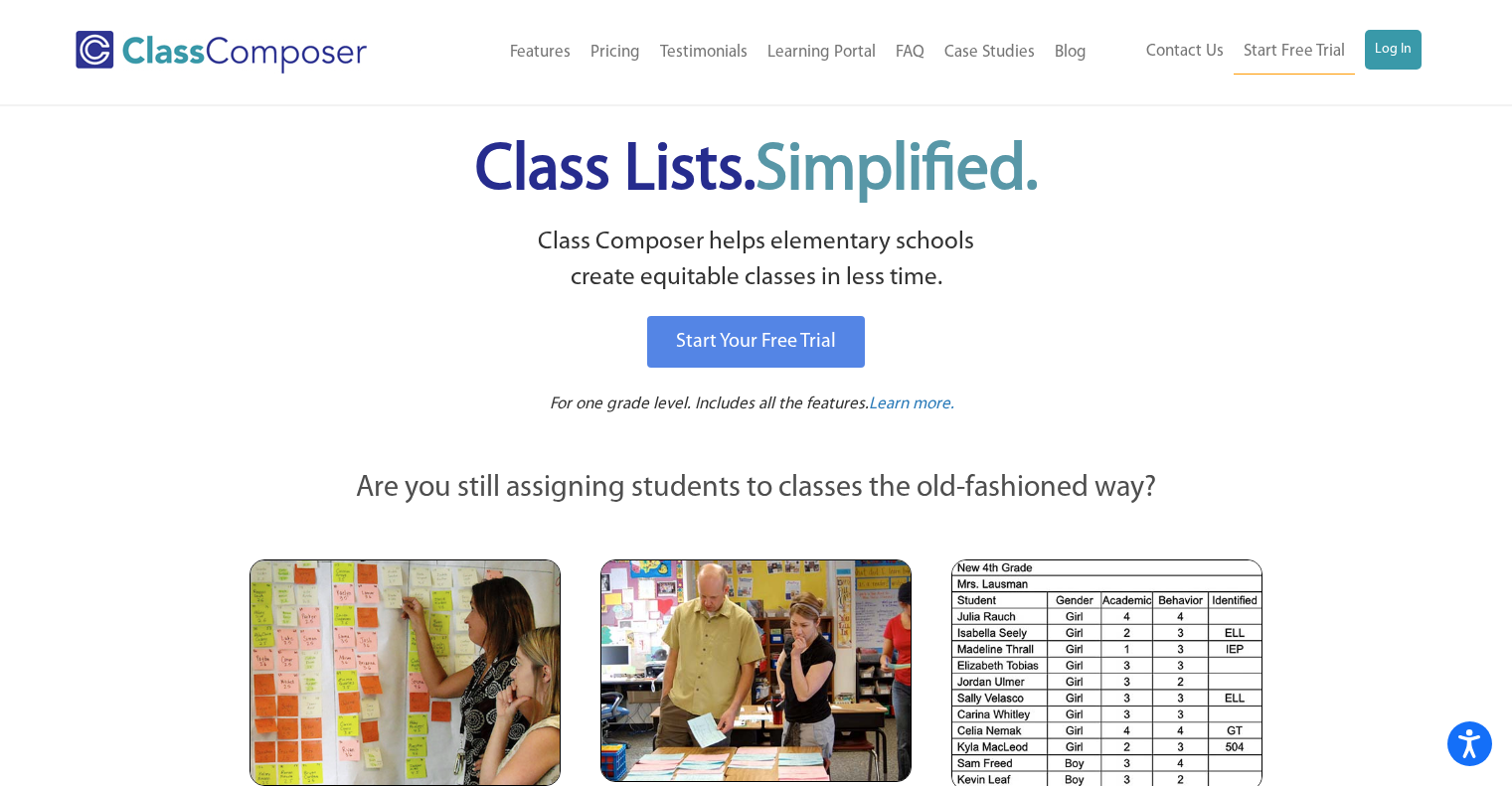 scroll, scrollTop: 0, scrollLeft: 0, axis: both 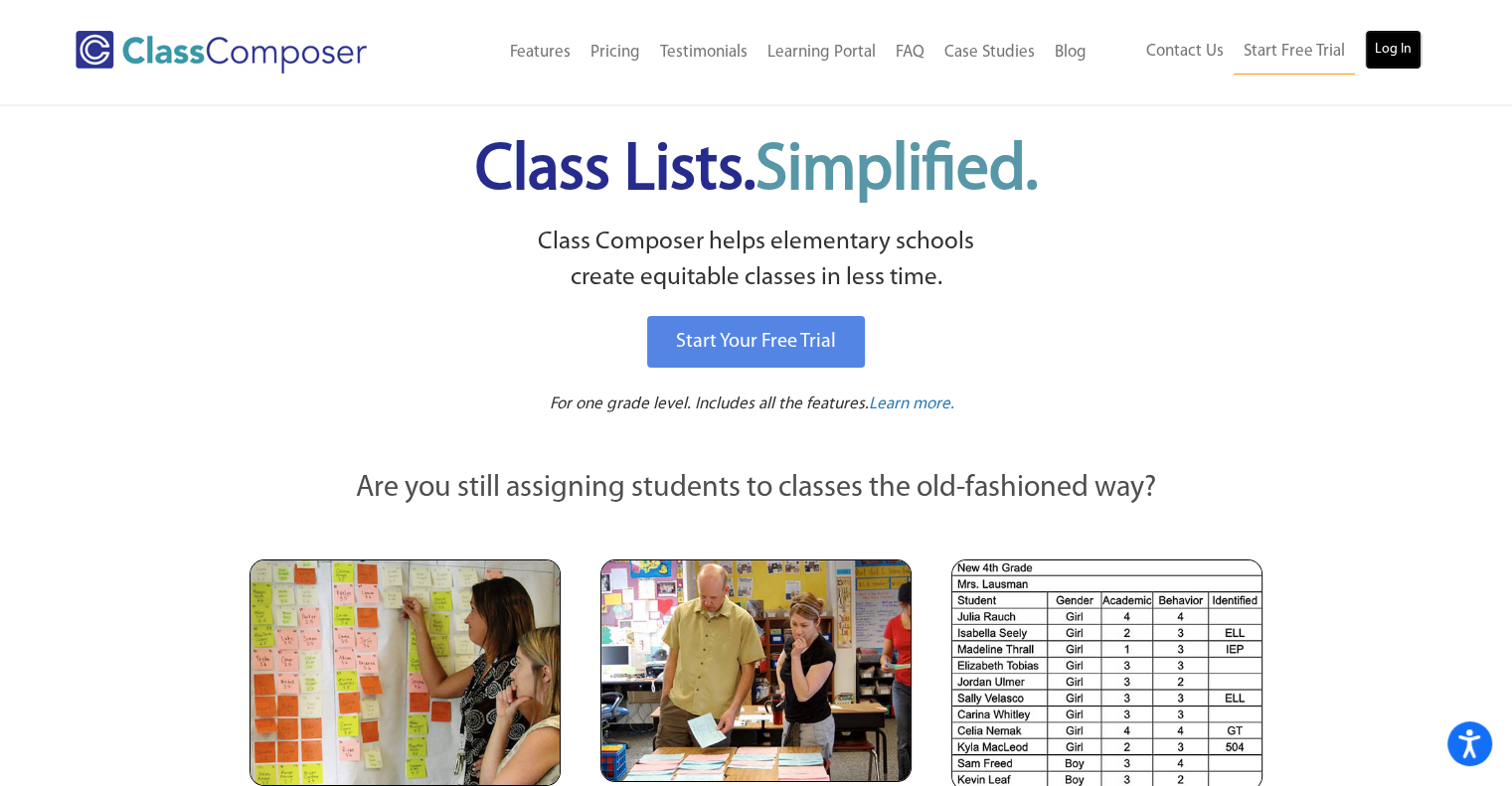 click on "Log In" at bounding box center (1393, 50) 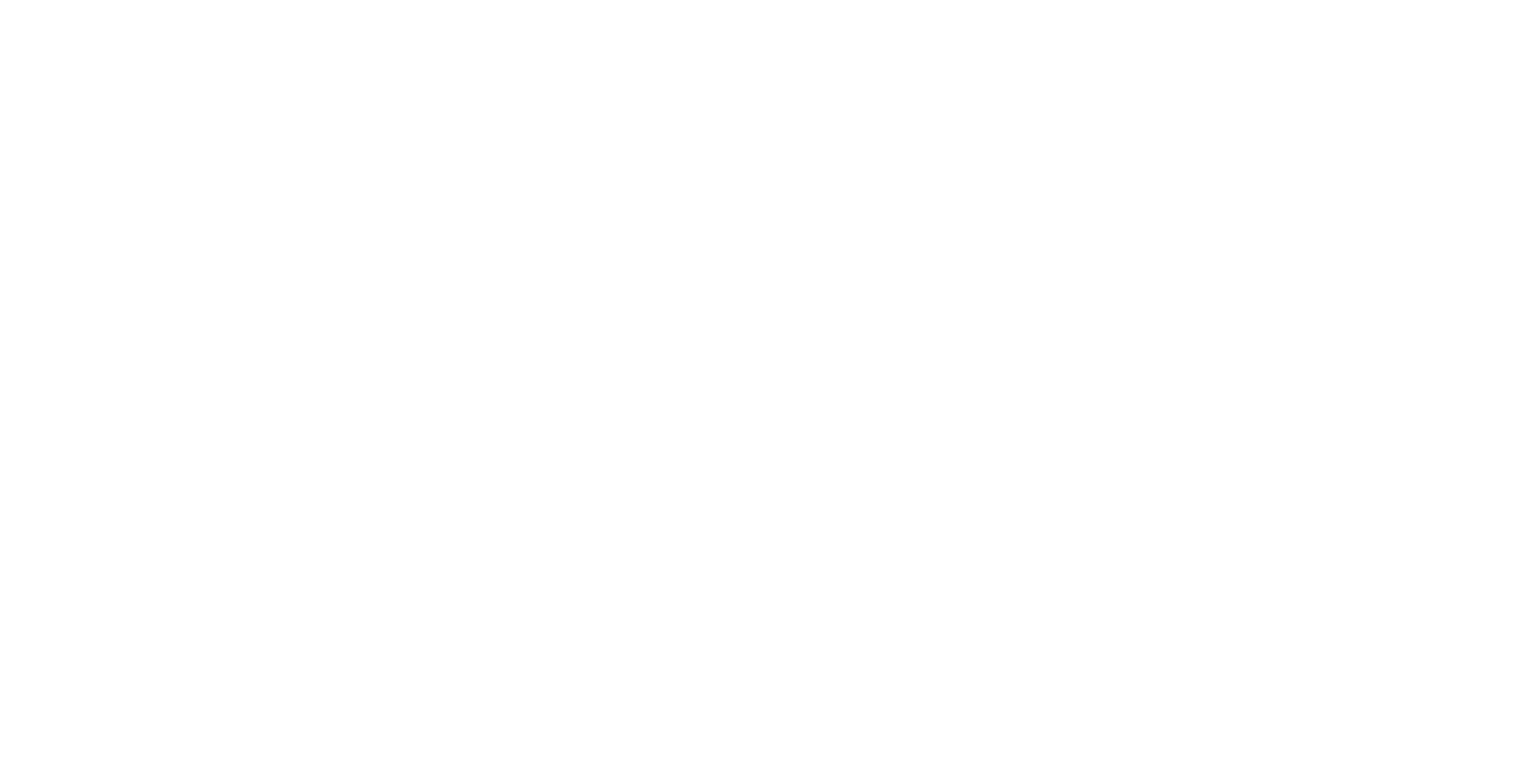 scroll, scrollTop: 0, scrollLeft: 0, axis: both 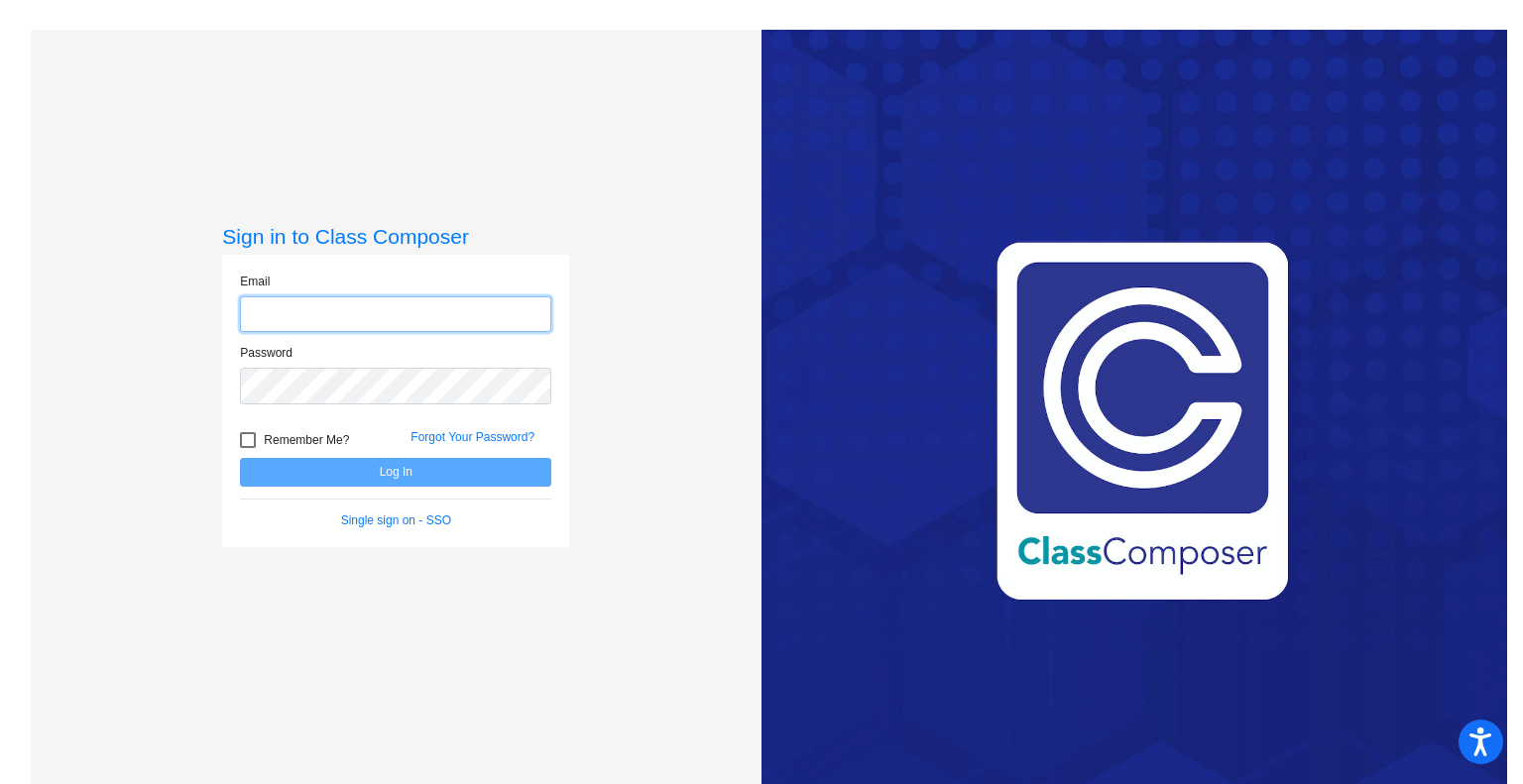 type on "[EMAIL]" 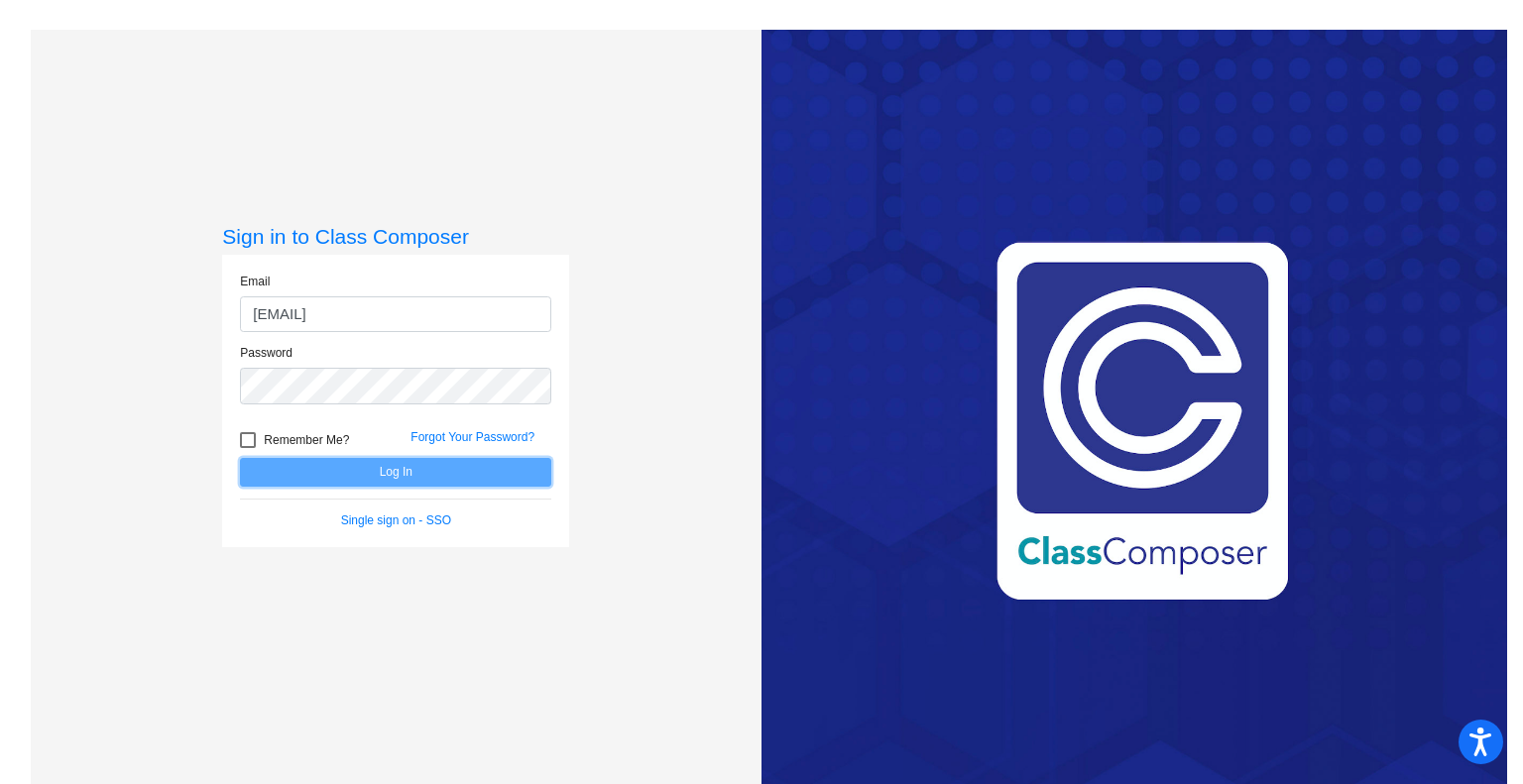 click on "Log In" 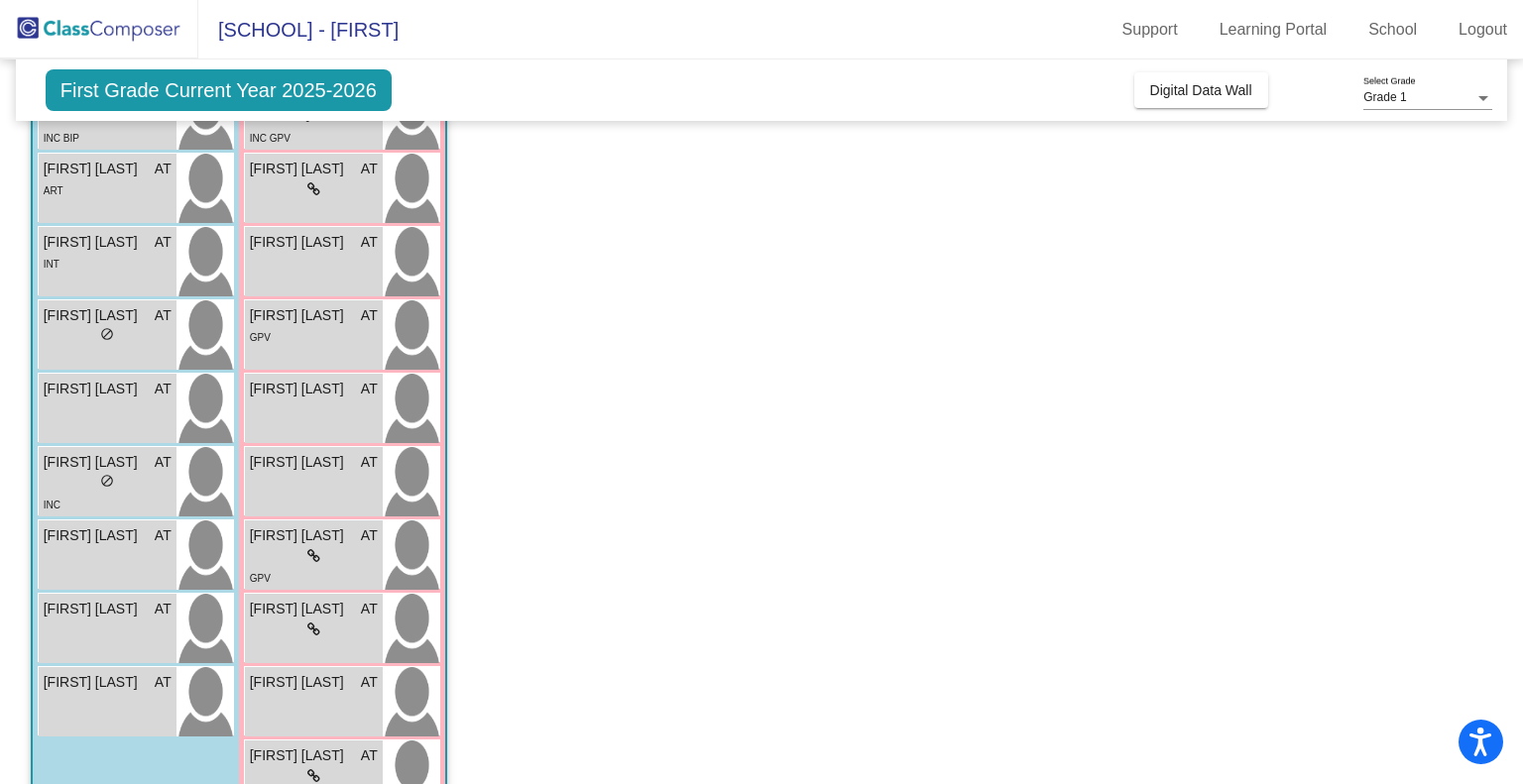 scroll, scrollTop: 444, scrollLeft: 0, axis: vertical 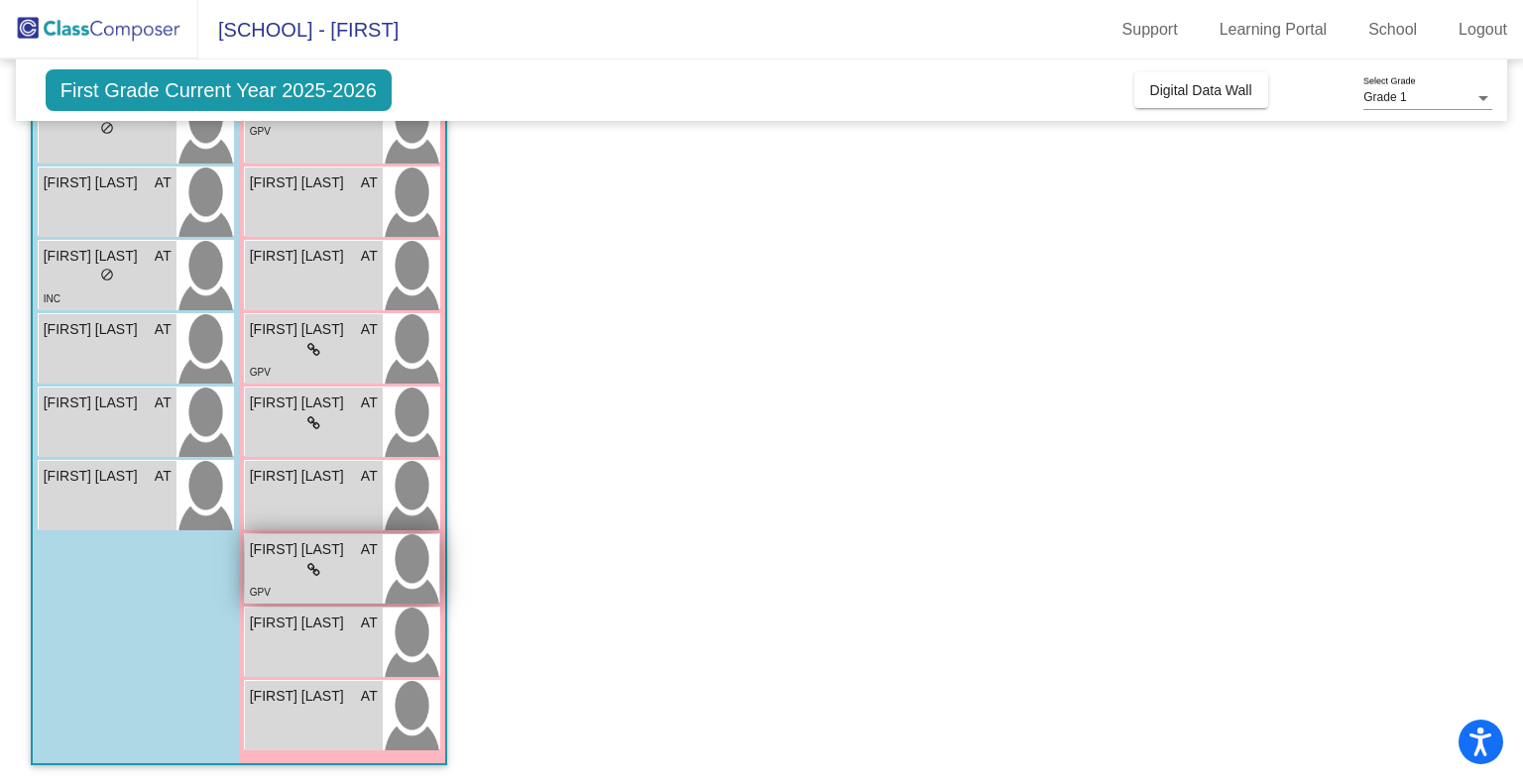 click on "lock do_not_disturb_alt" at bounding box center (313, 570) 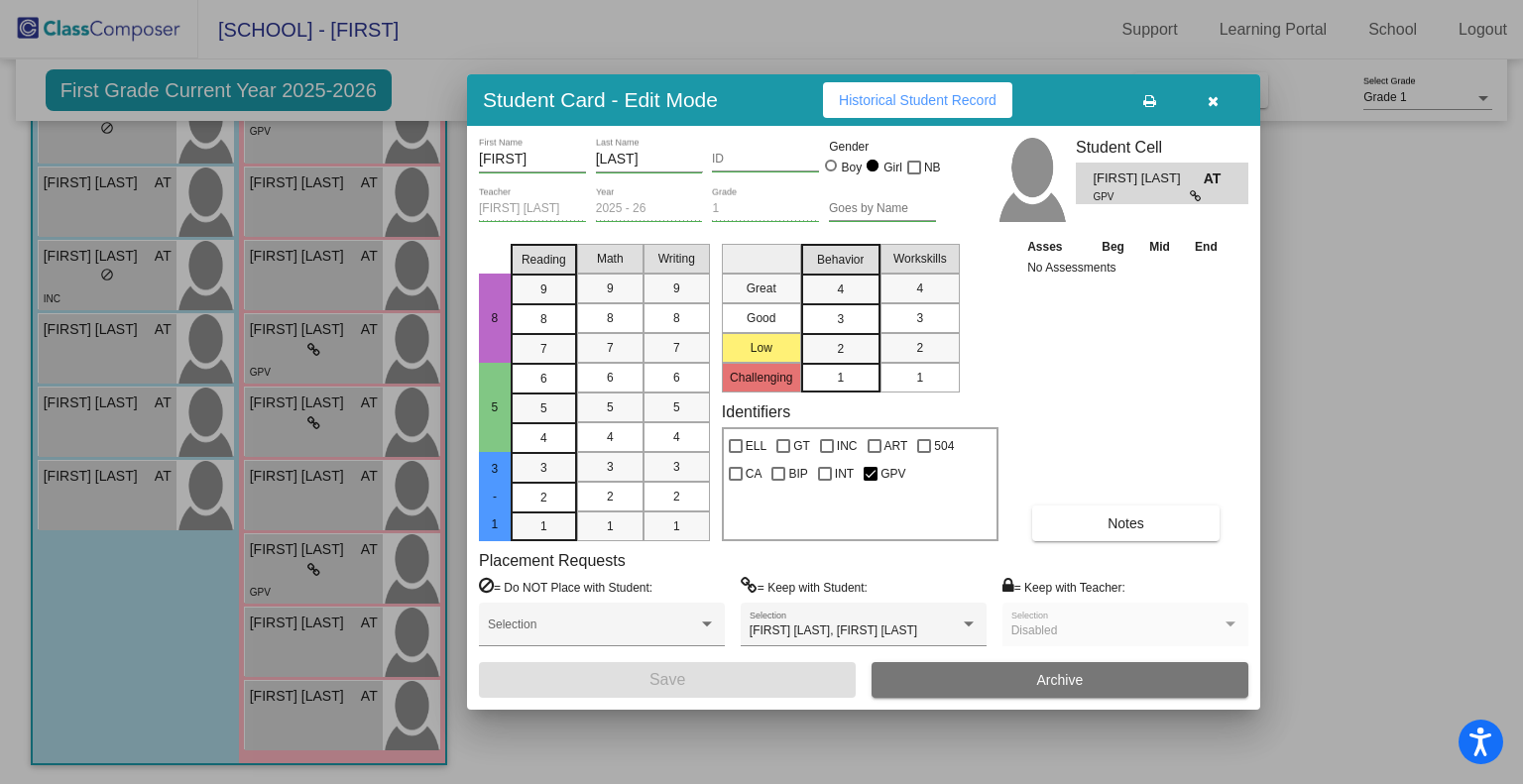 click on "Notes" at bounding box center (1125, 523) 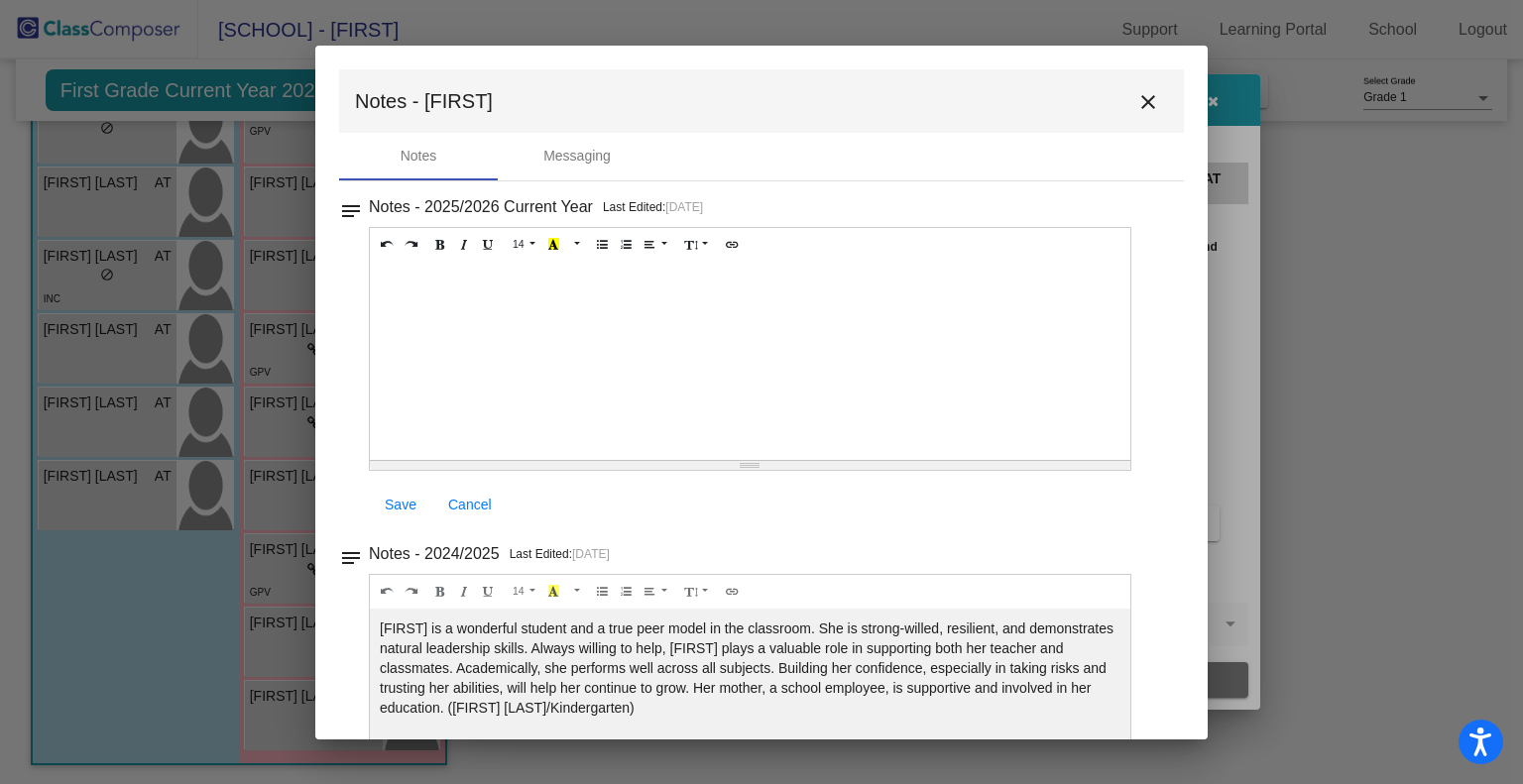 scroll, scrollTop: 100, scrollLeft: 0, axis: vertical 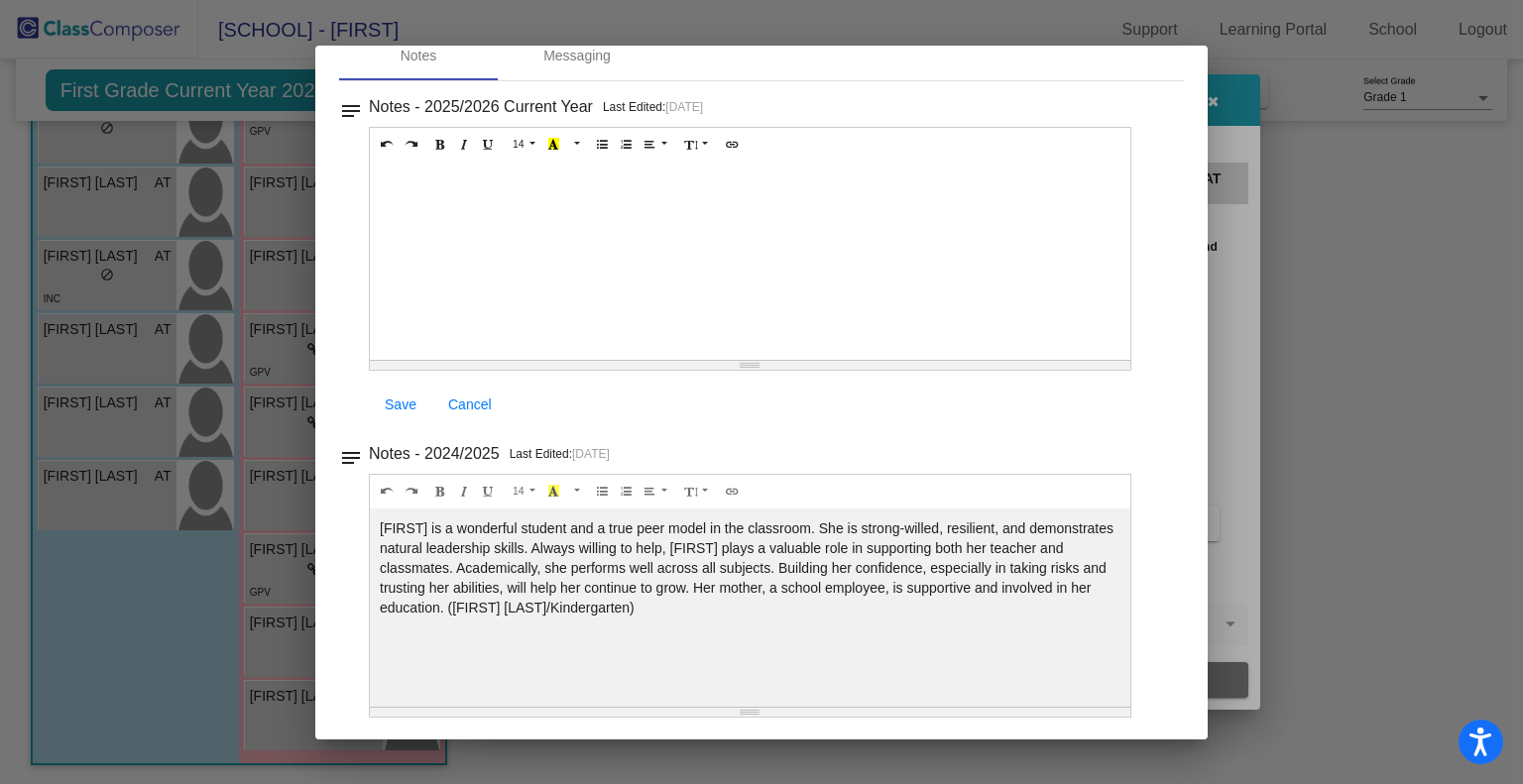 click at bounding box center (762, 392) 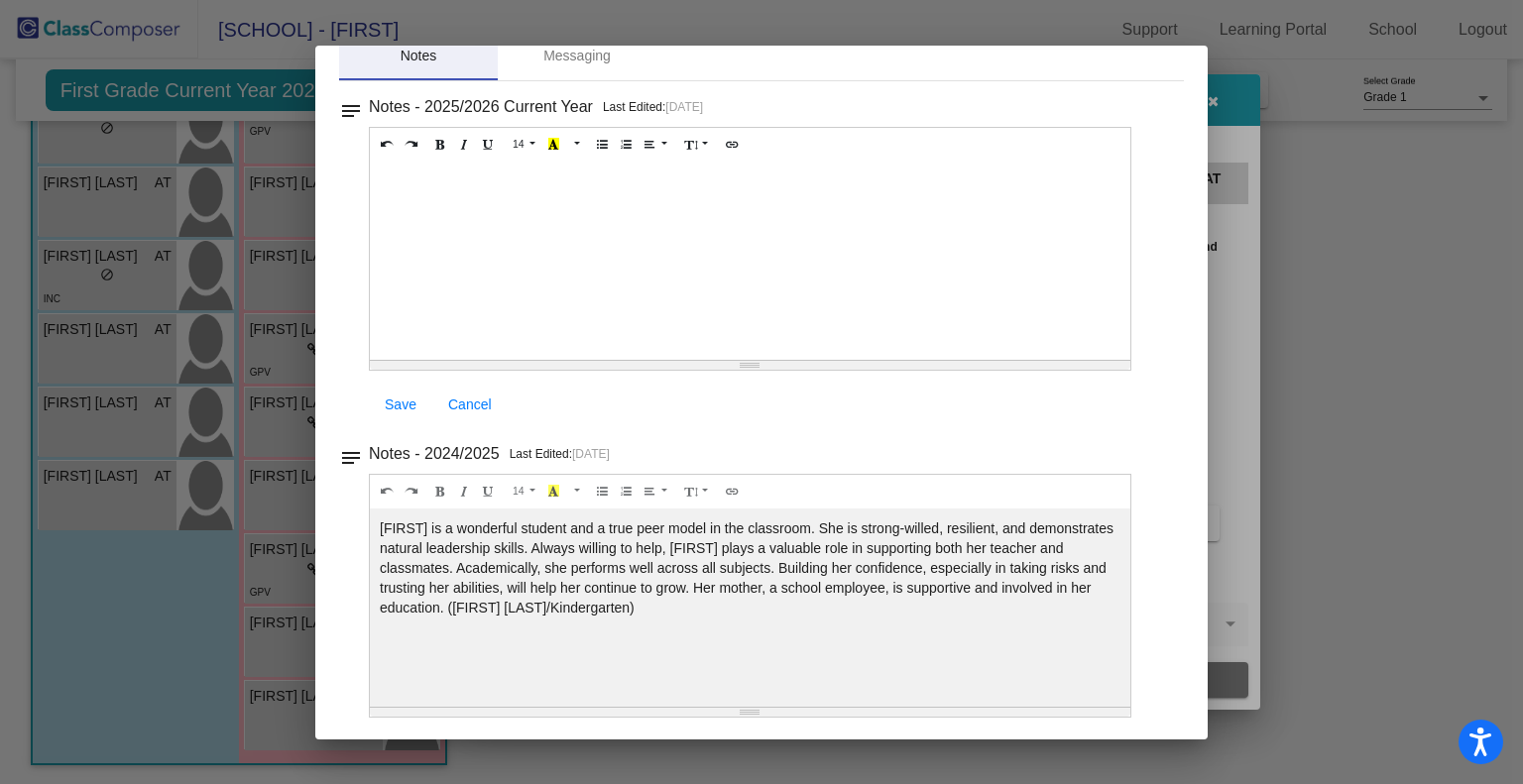 scroll, scrollTop: 0, scrollLeft: 0, axis: both 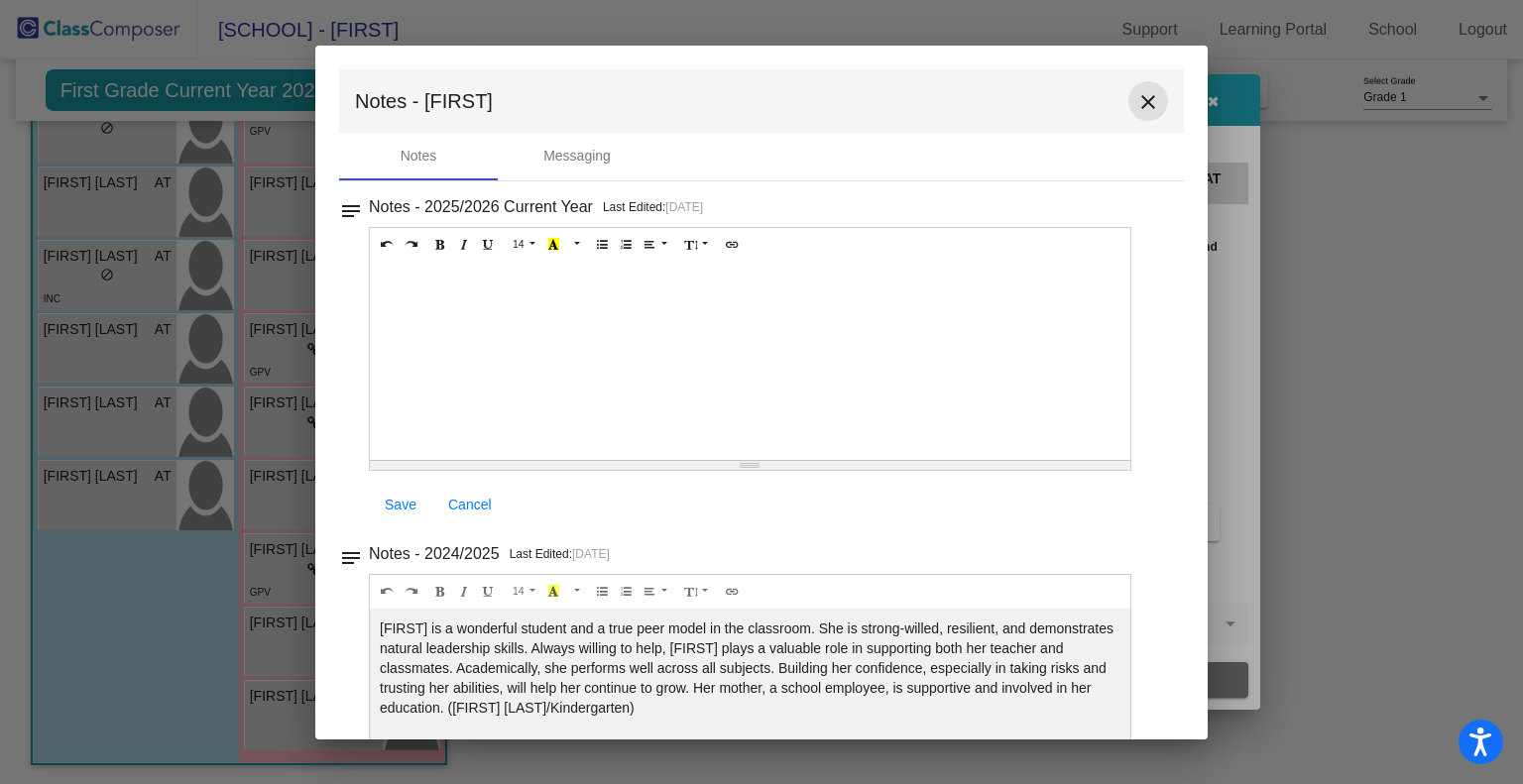 click on "close" at bounding box center (1148, 102) 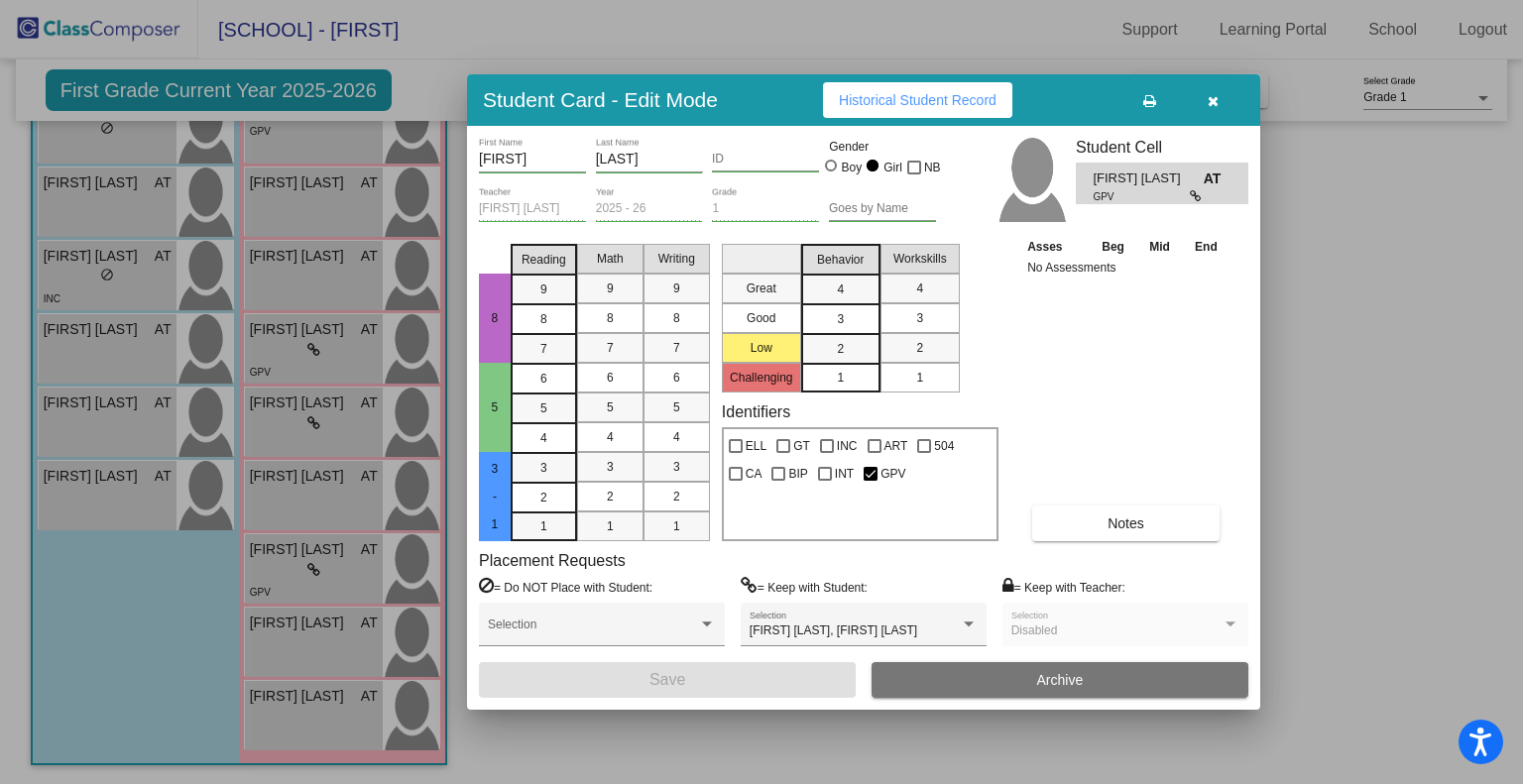 click at bounding box center [1213, 100] 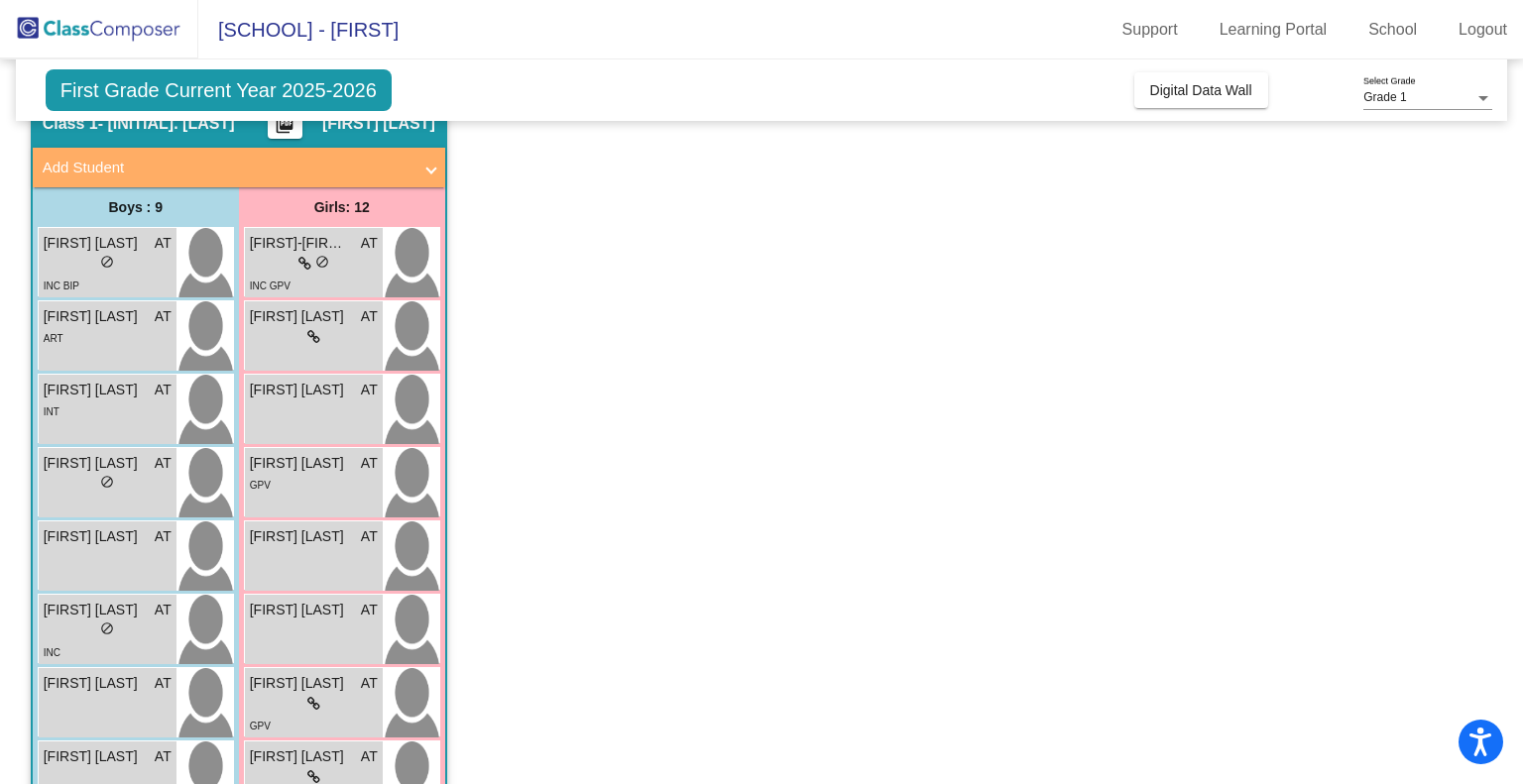 scroll, scrollTop: 0, scrollLeft: 0, axis: both 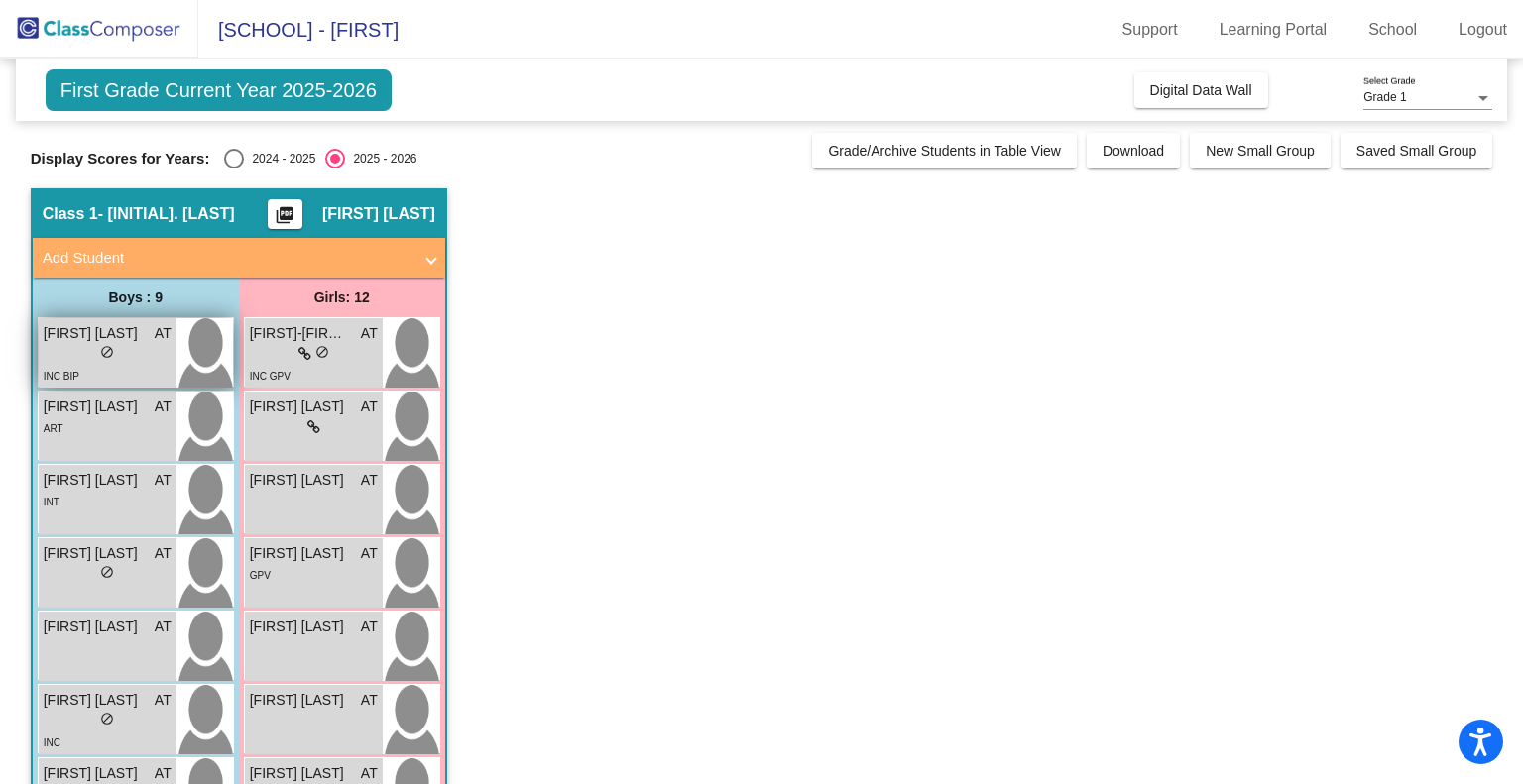 click on "[FIRST] [LAST]" at bounding box center (93, 333) 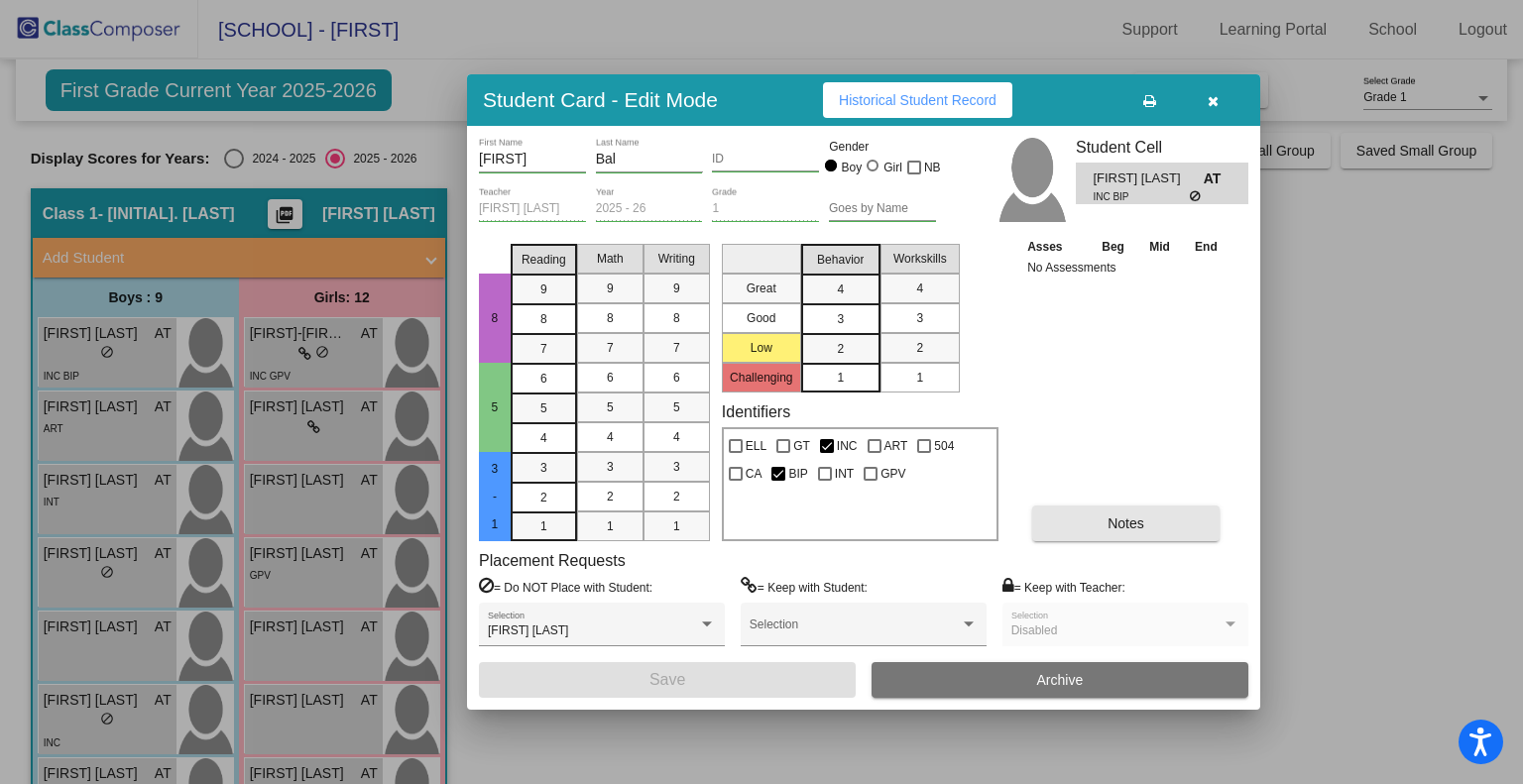 click on "Notes" at bounding box center [1125, 523] 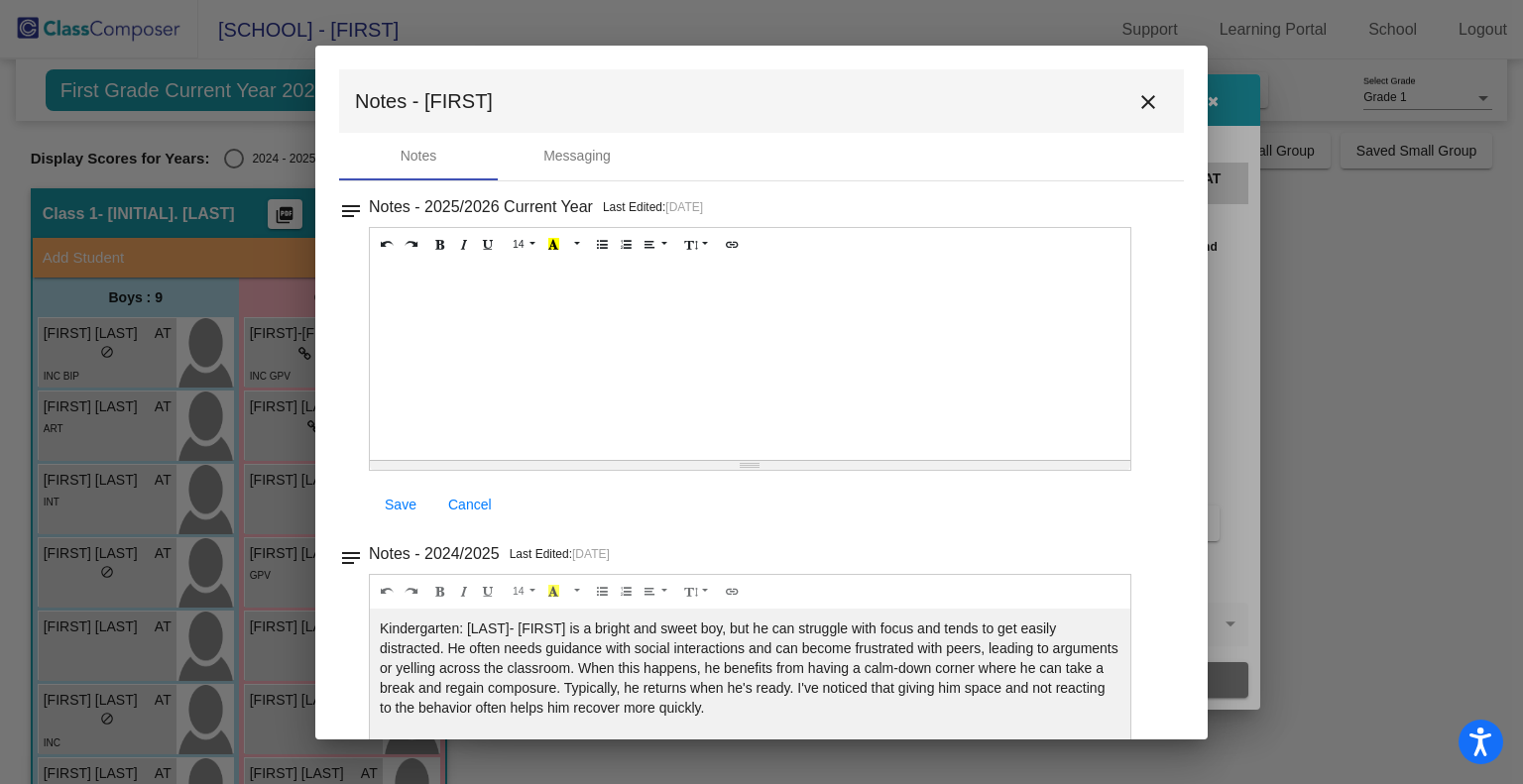 scroll, scrollTop: 100, scrollLeft: 0, axis: vertical 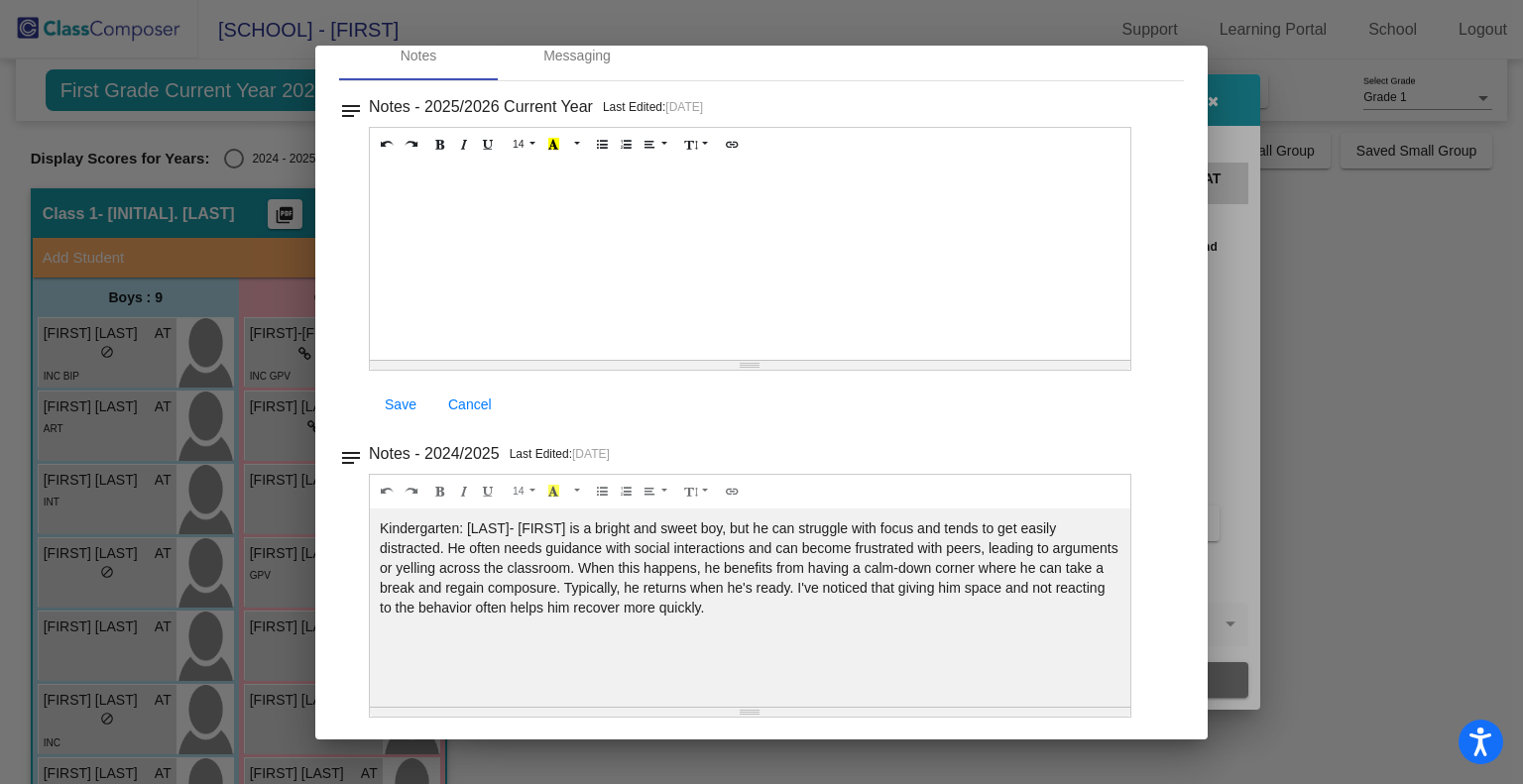 click at bounding box center (762, 392) 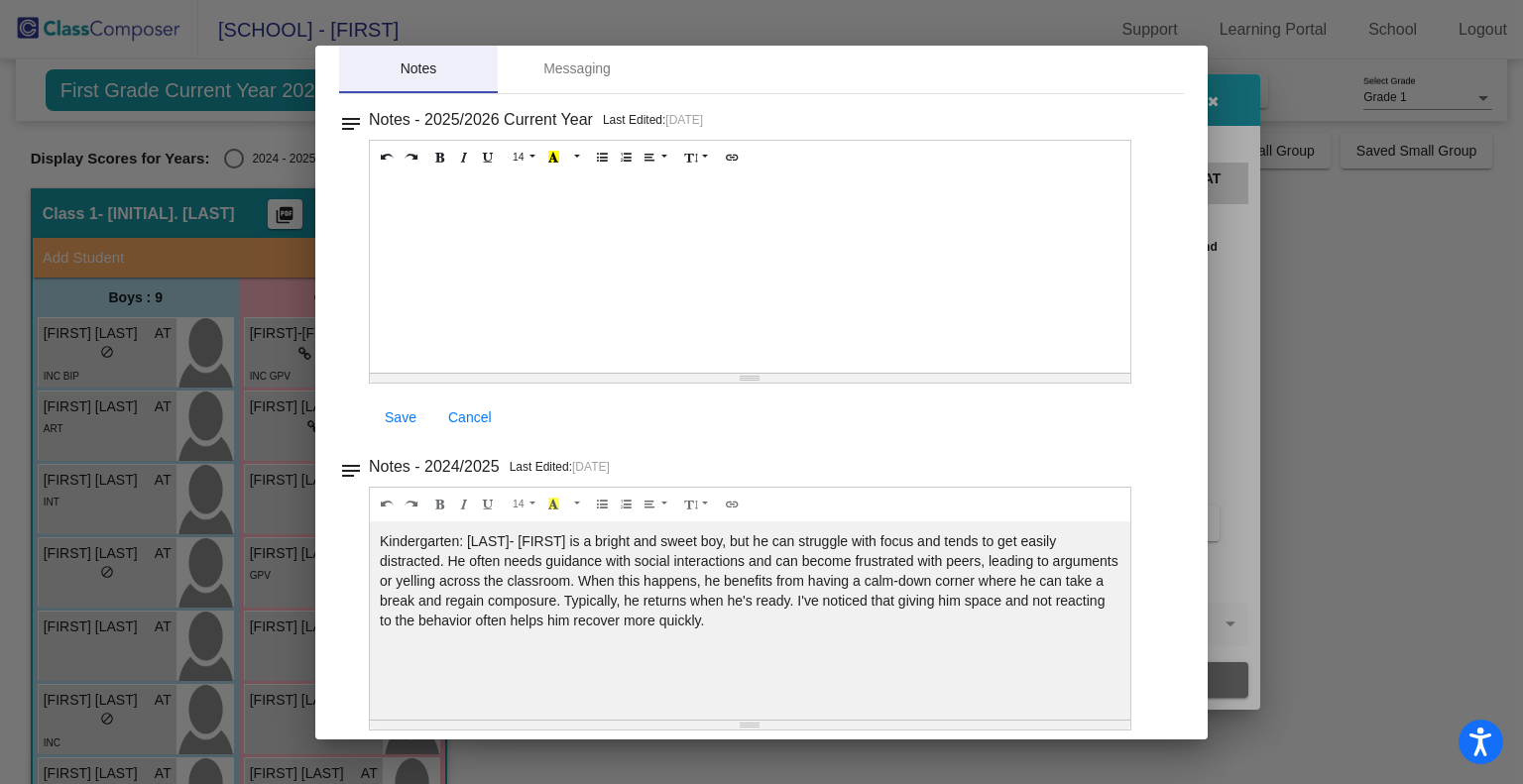 scroll, scrollTop: 0, scrollLeft: 0, axis: both 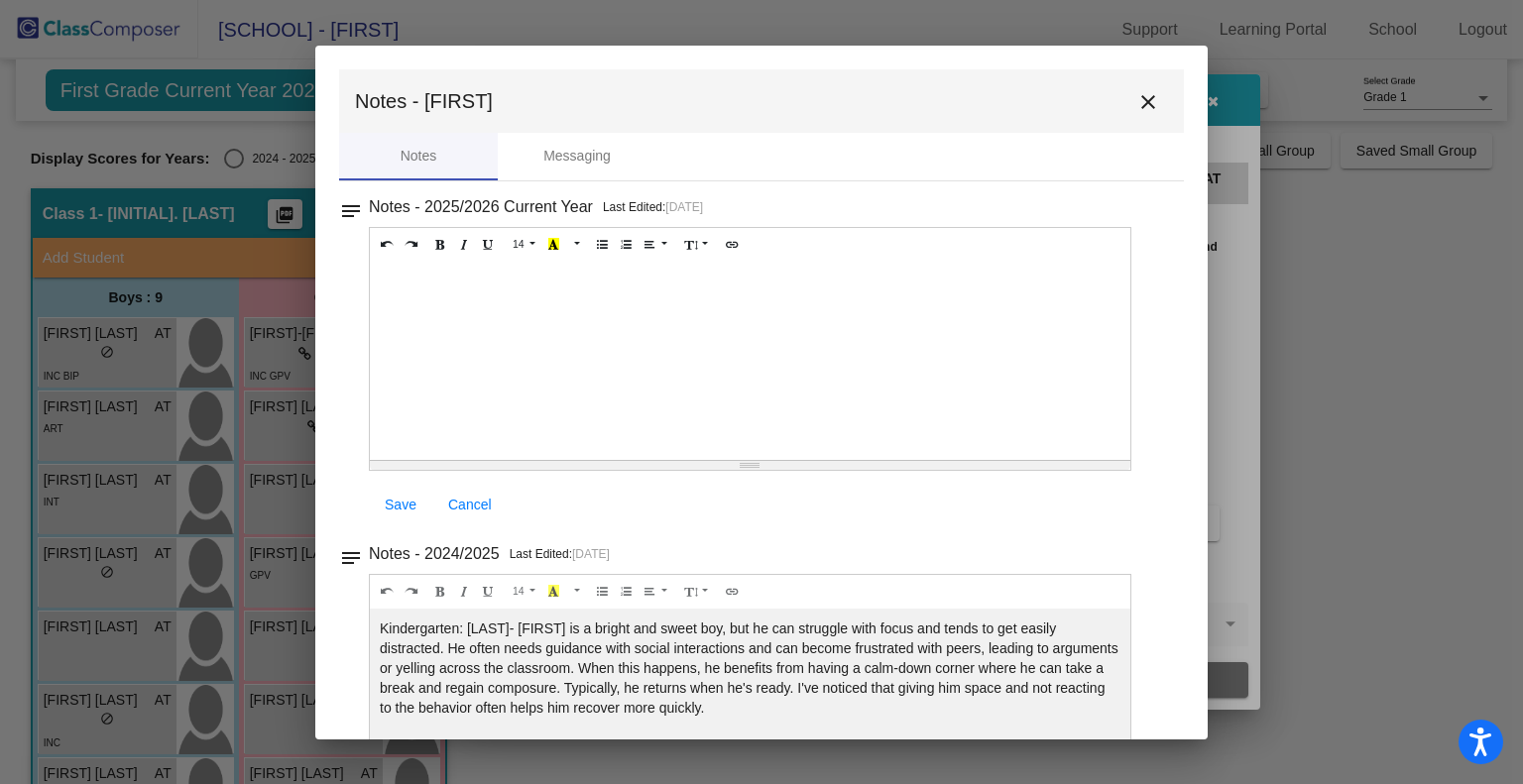 click on "close" at bounding box center (1148, 102) 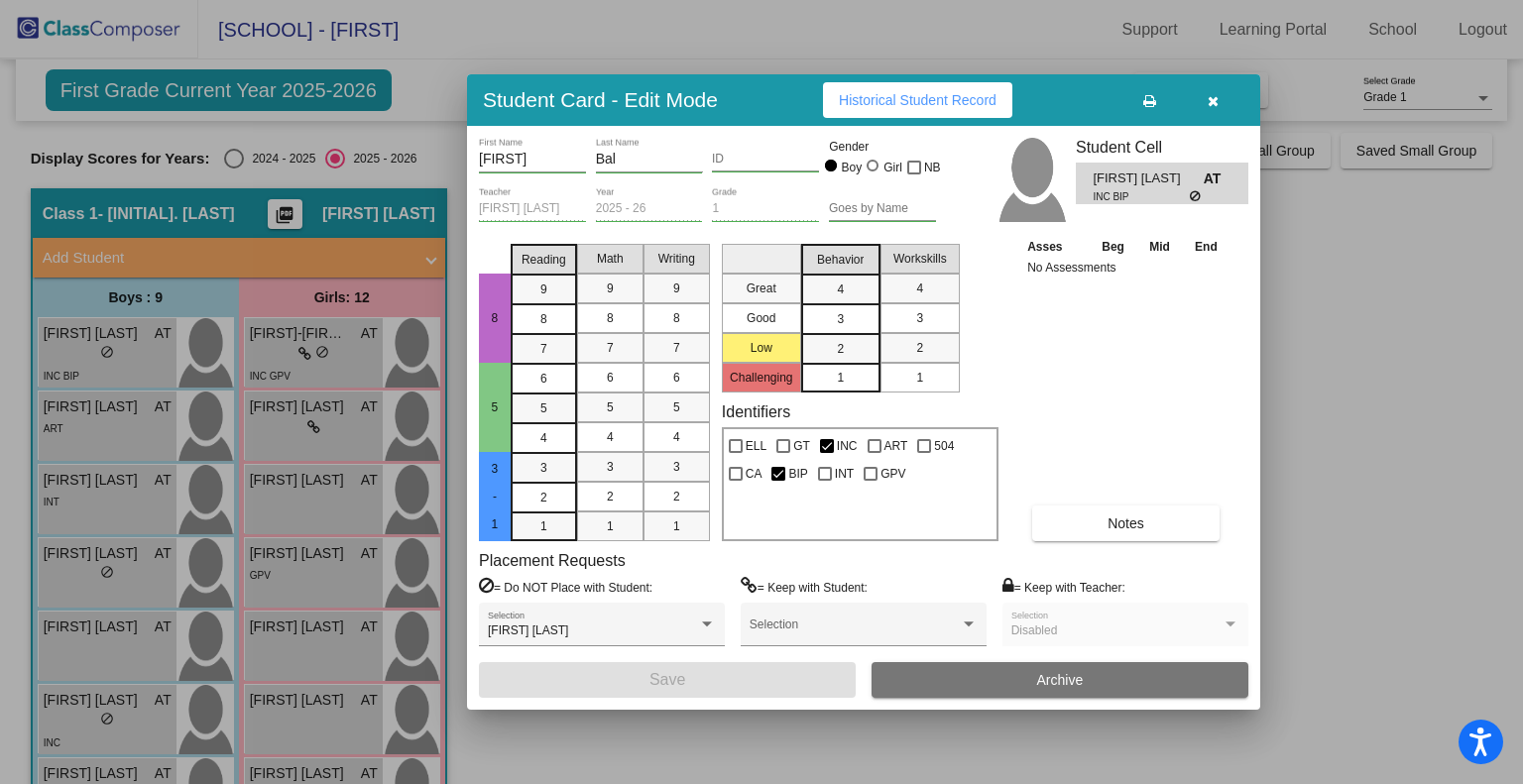 click at bounding box center [1213, 101] 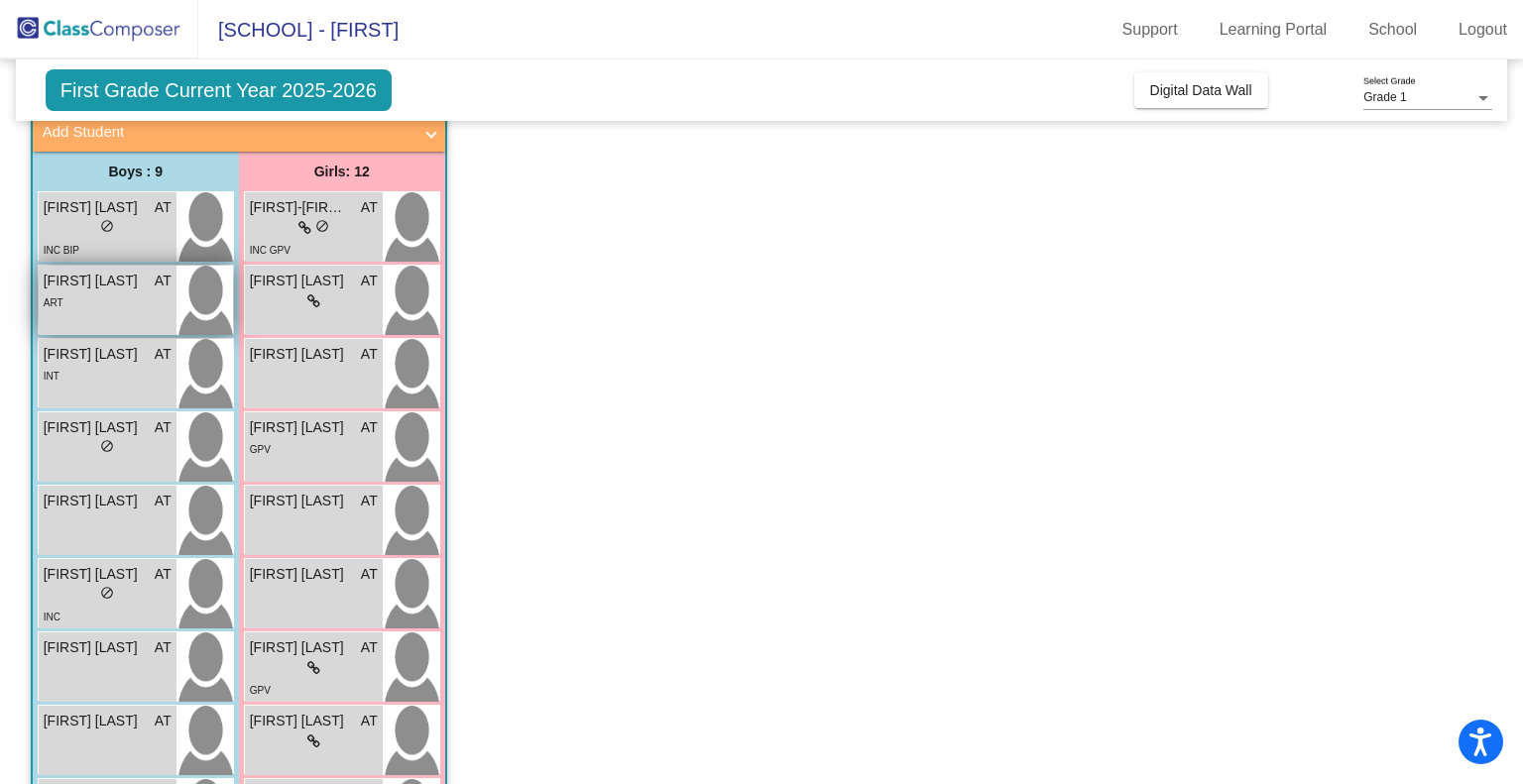 scroll, scrollTop: 127, scrollLeft: 0, axis: vertical 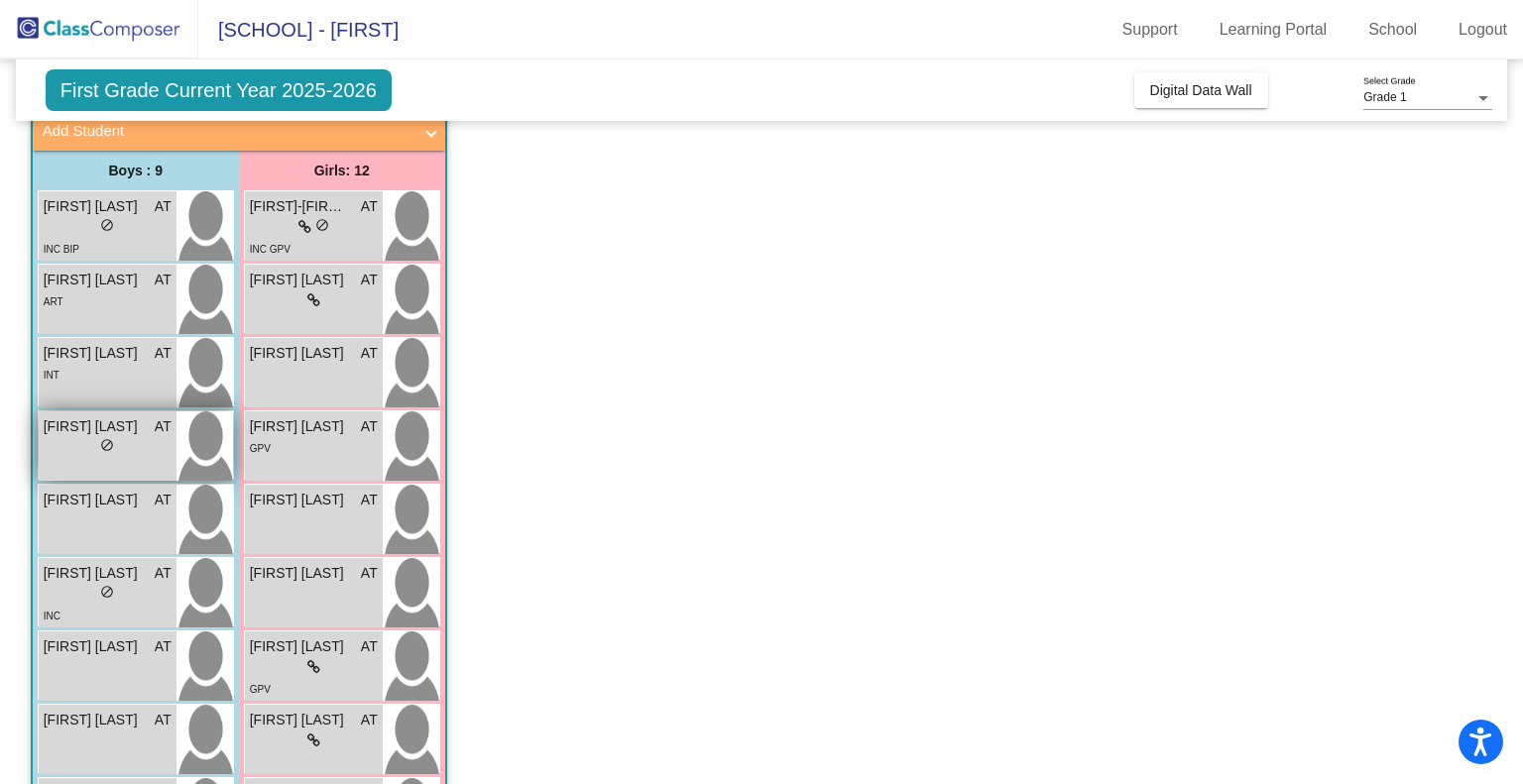 click on "lock do_not_disturb_alt" at bounding box center (107, 447) 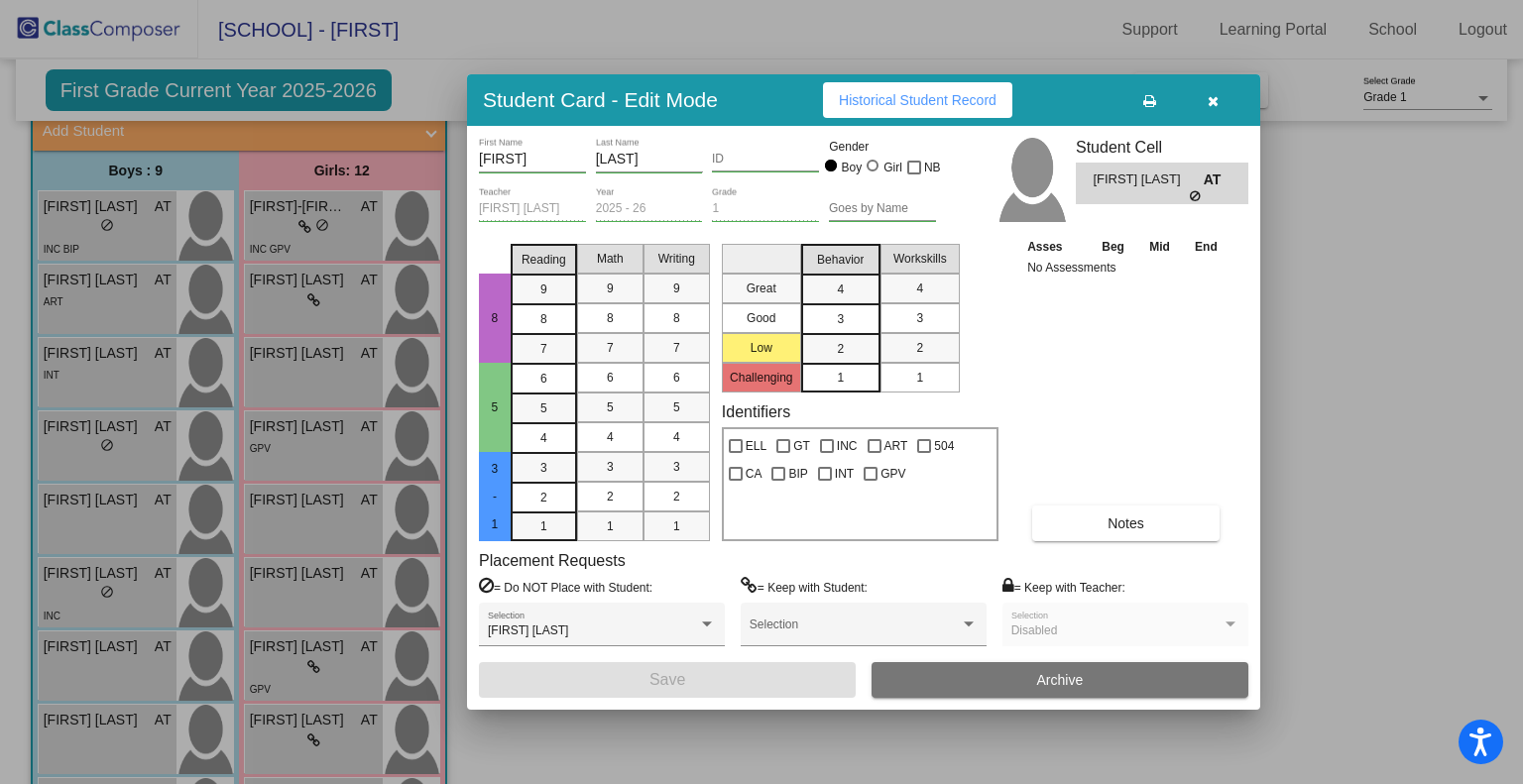 click on "Notes" at bounding box center (1125, 523) 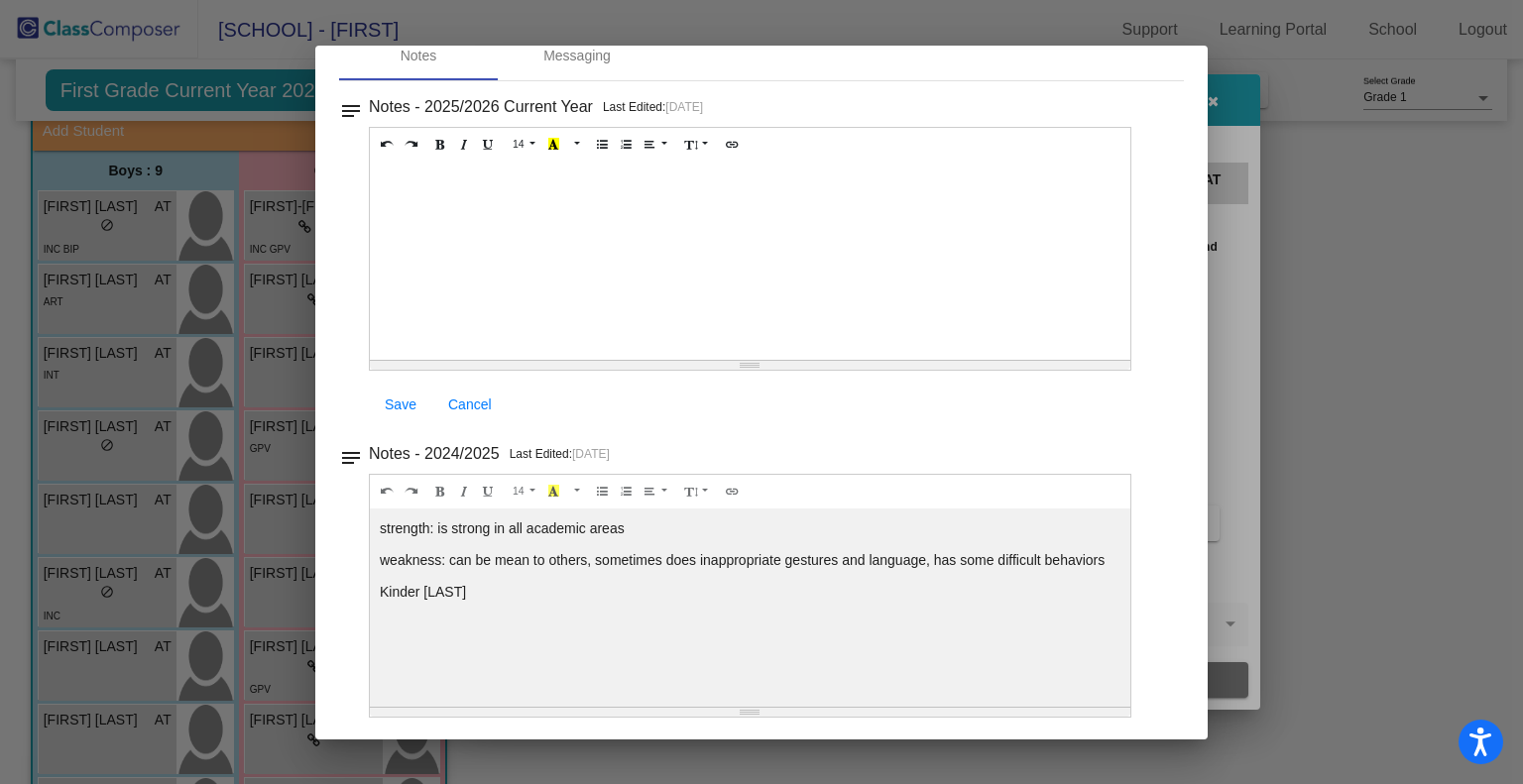 scroll, scrollTop: 0, scrollLeft: 0, axis: both 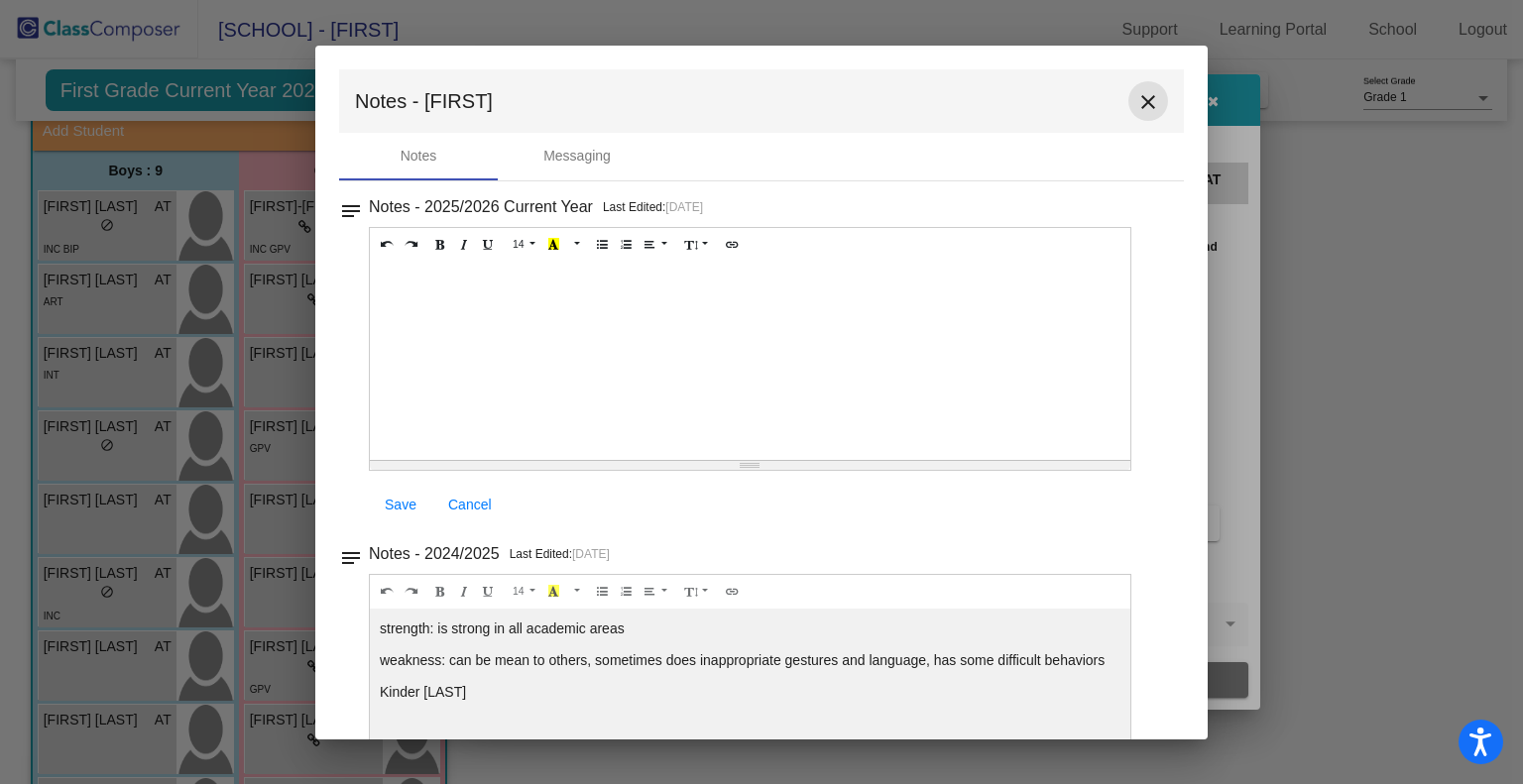 click on "close" at bounding box center [1148, 102] 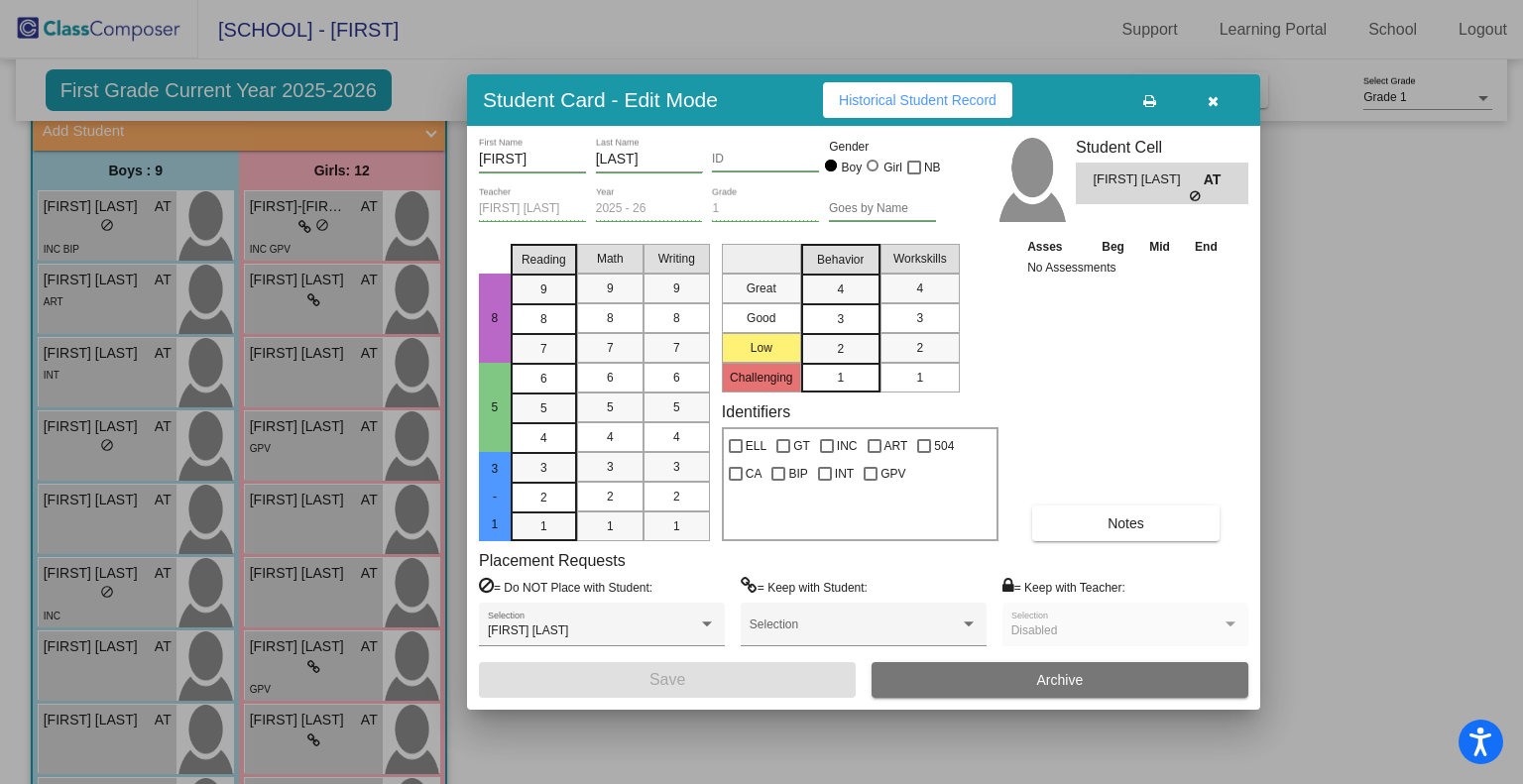 click at bounding box center (1213, 101) 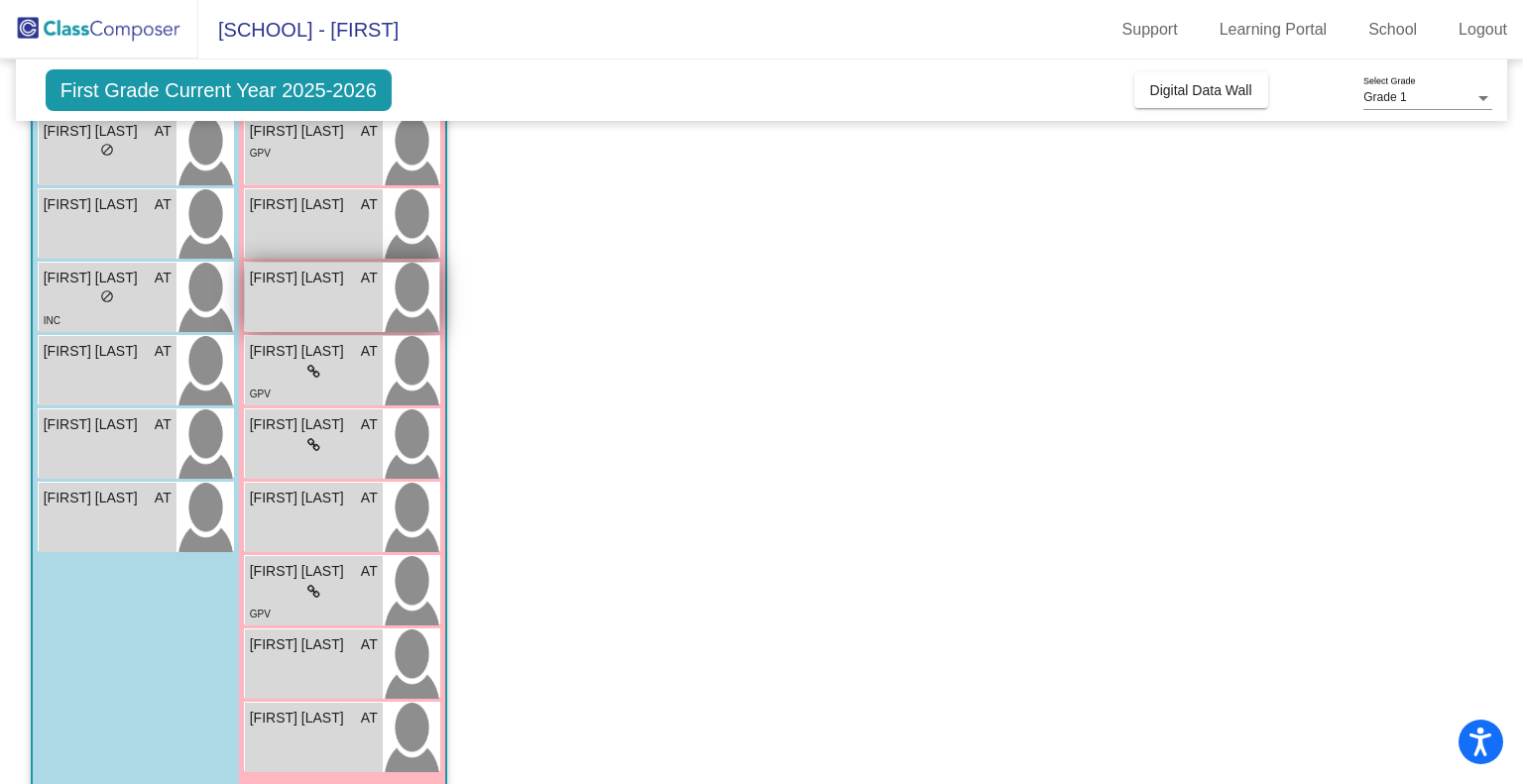 scroll, scrollTop: 434, scrollLeft: 0, axis: vertical 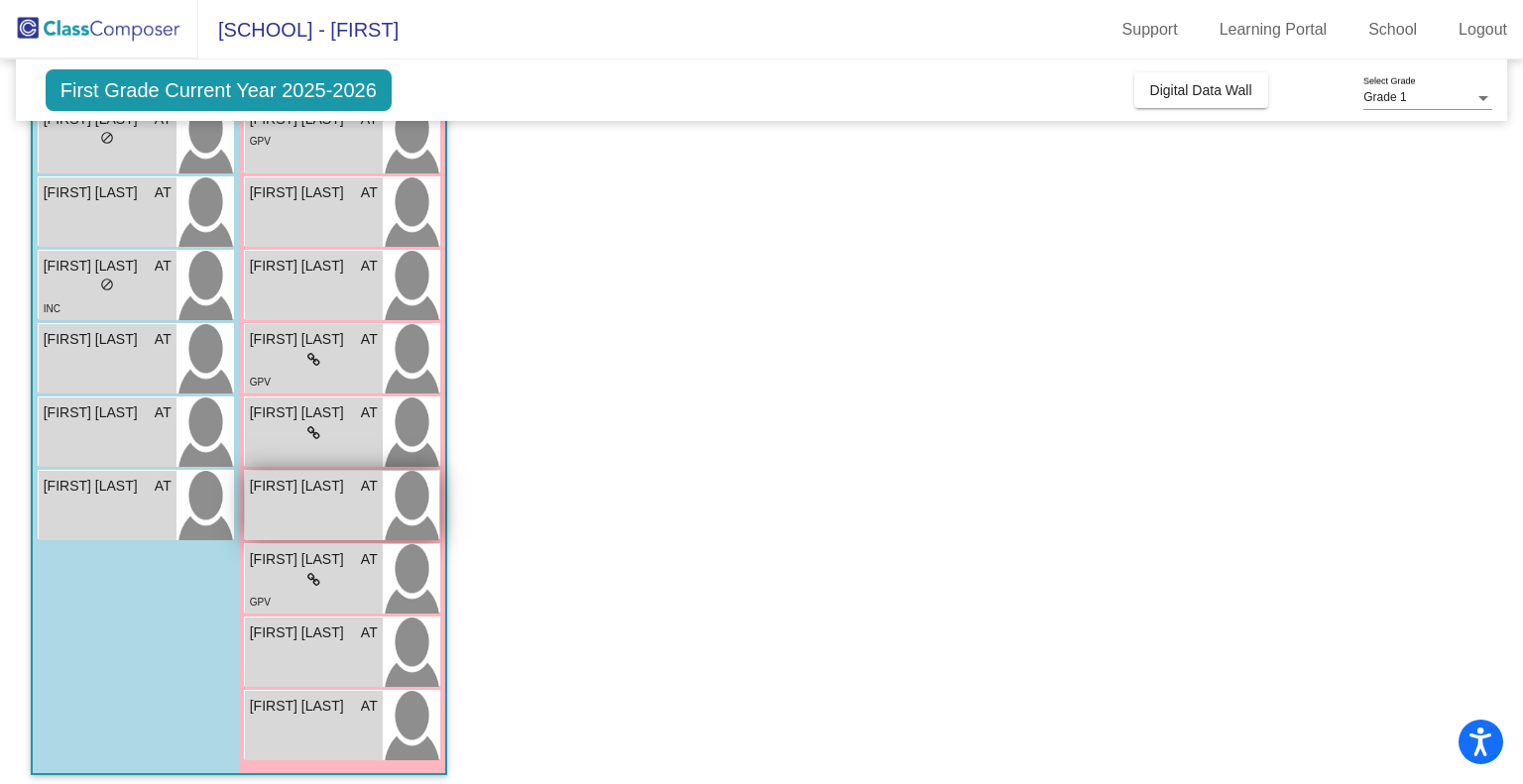 click on "[FIRST] [LAST]" at bounding box center [299, 486] 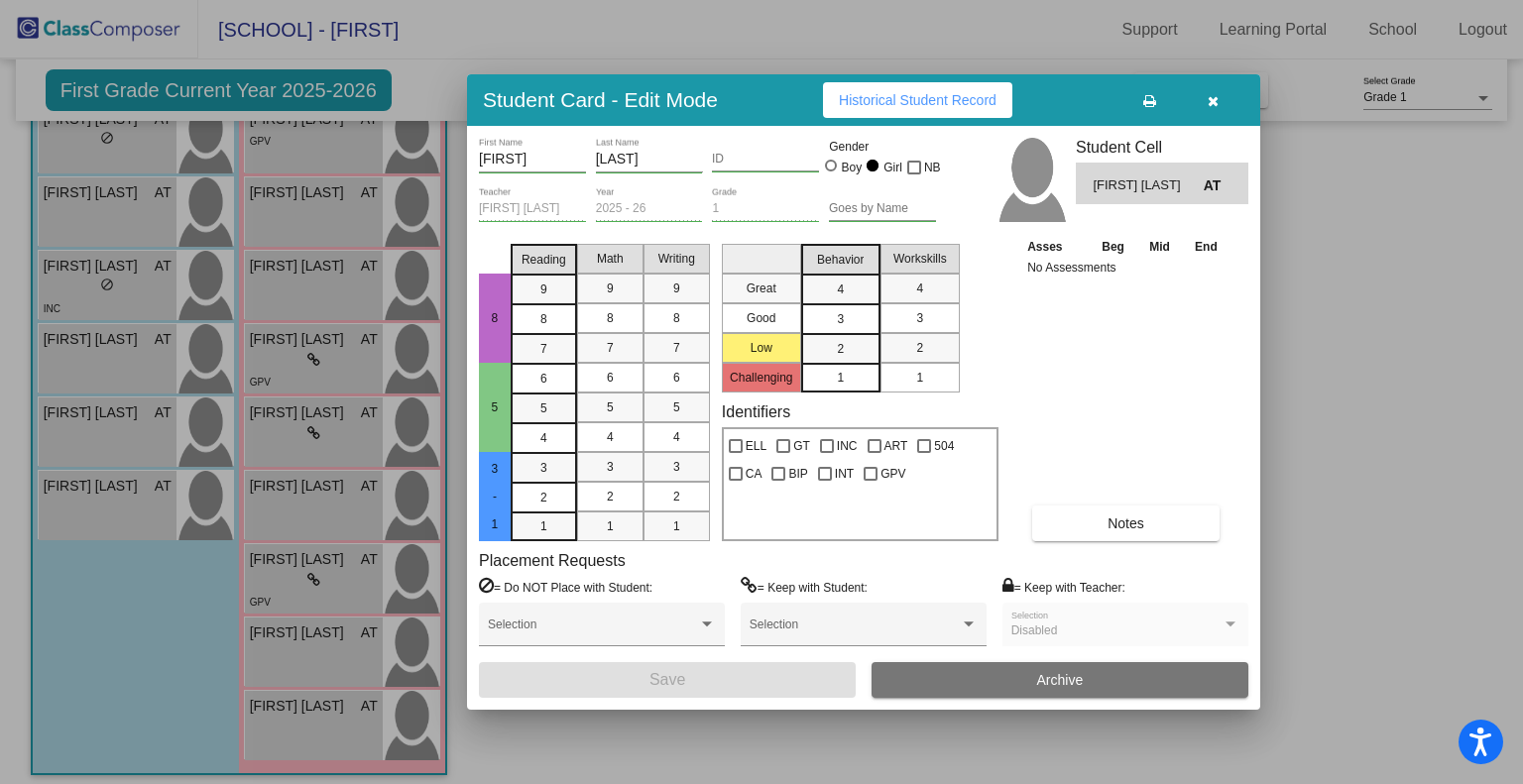 click on "Notes" at bounding box center [1125, 523] 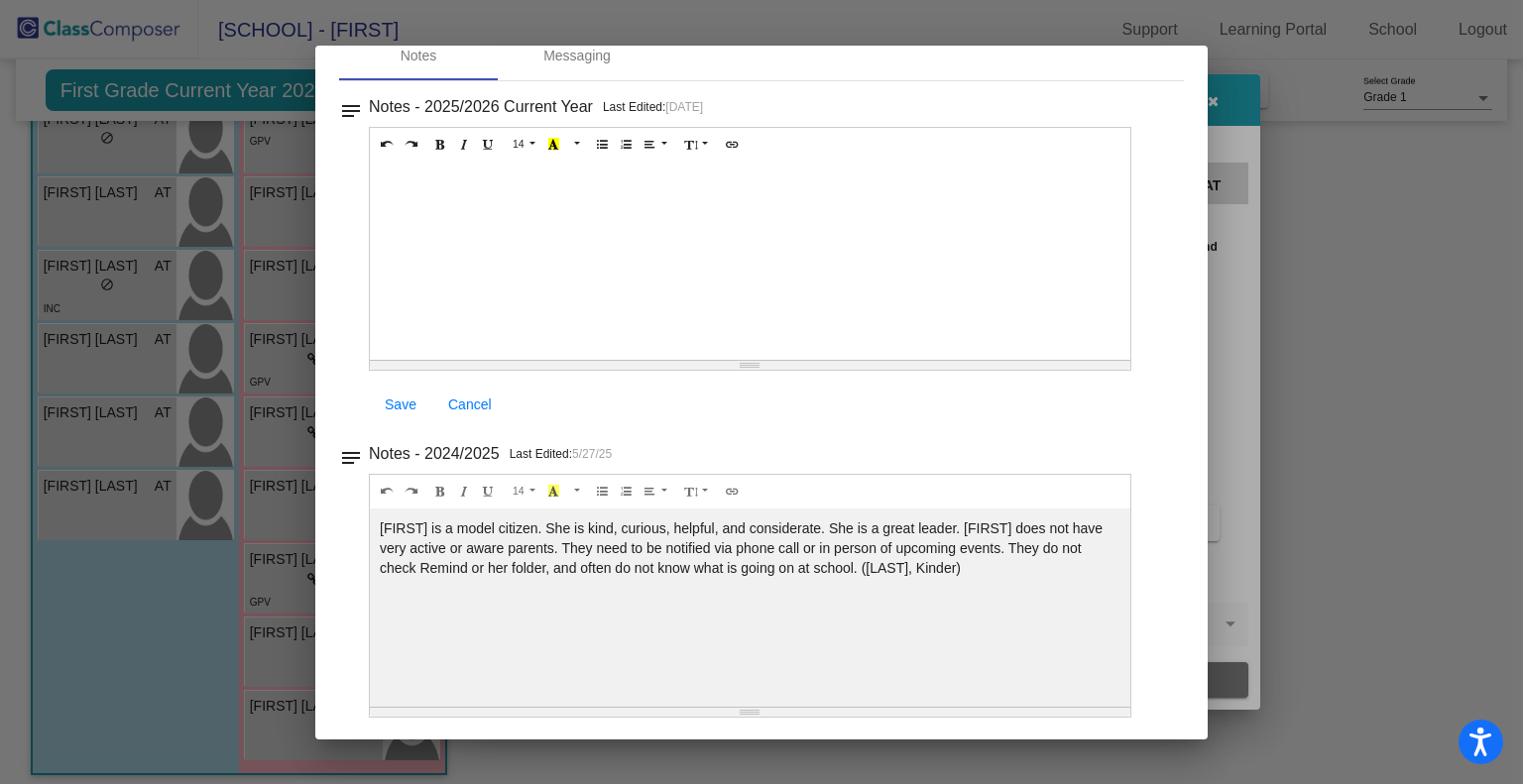 scroll, scrollTop: 0, scrollLeft: 0, axis: both 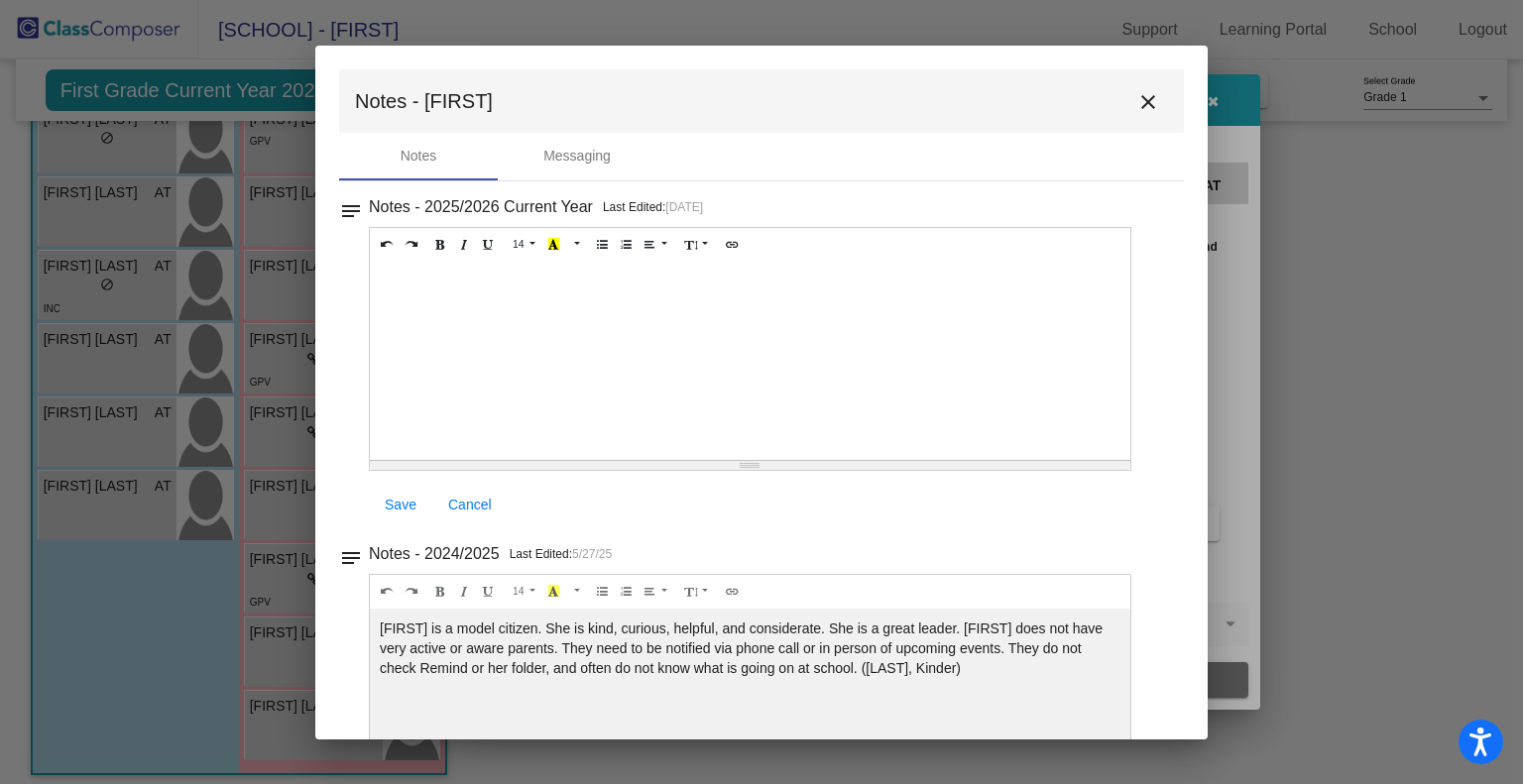 click on "close" at bounding box center [1148, 102] 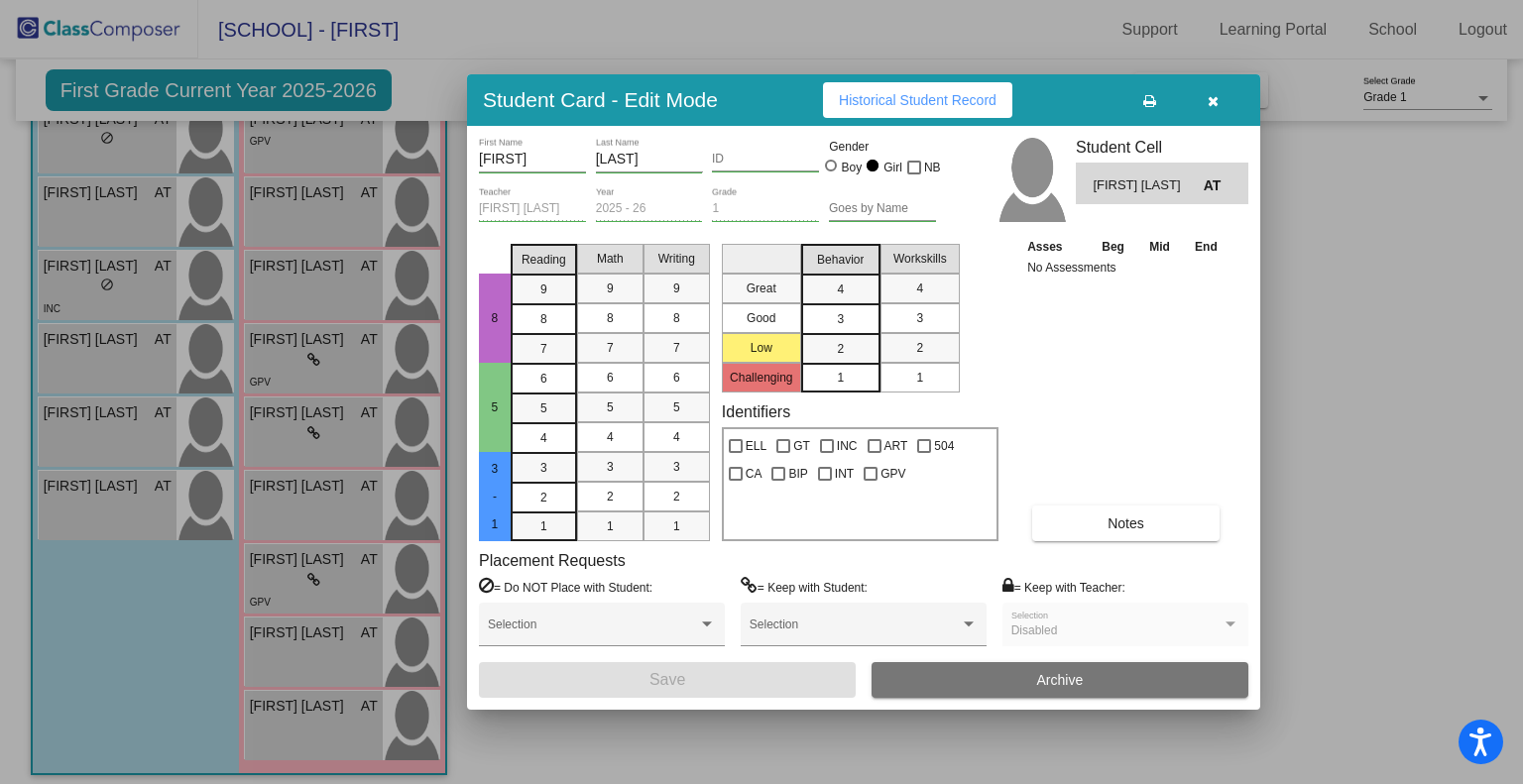 click at bounding box center [1213, 100] 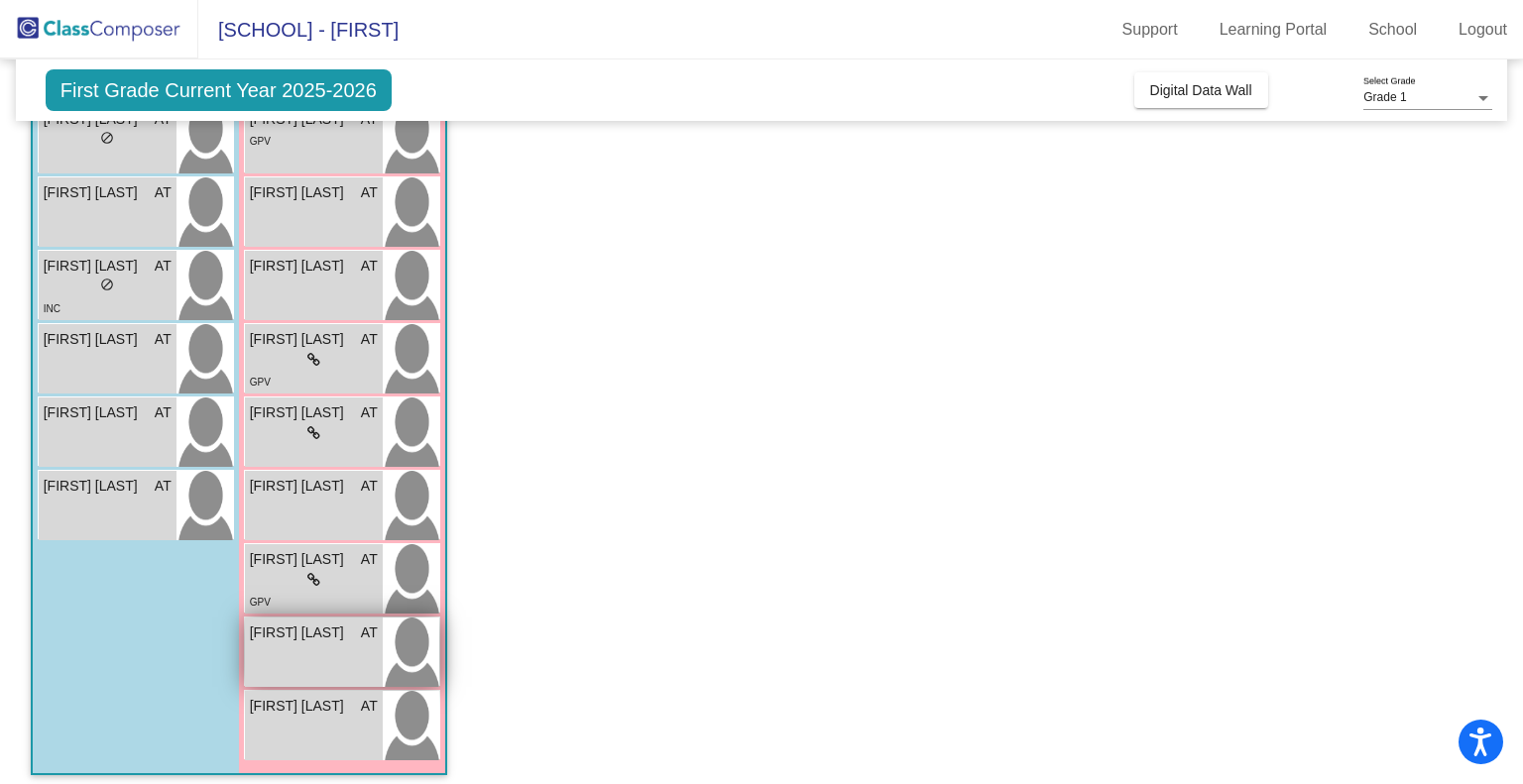 click on "[FIRST] [LAST]" at bounding box center [299, 632] 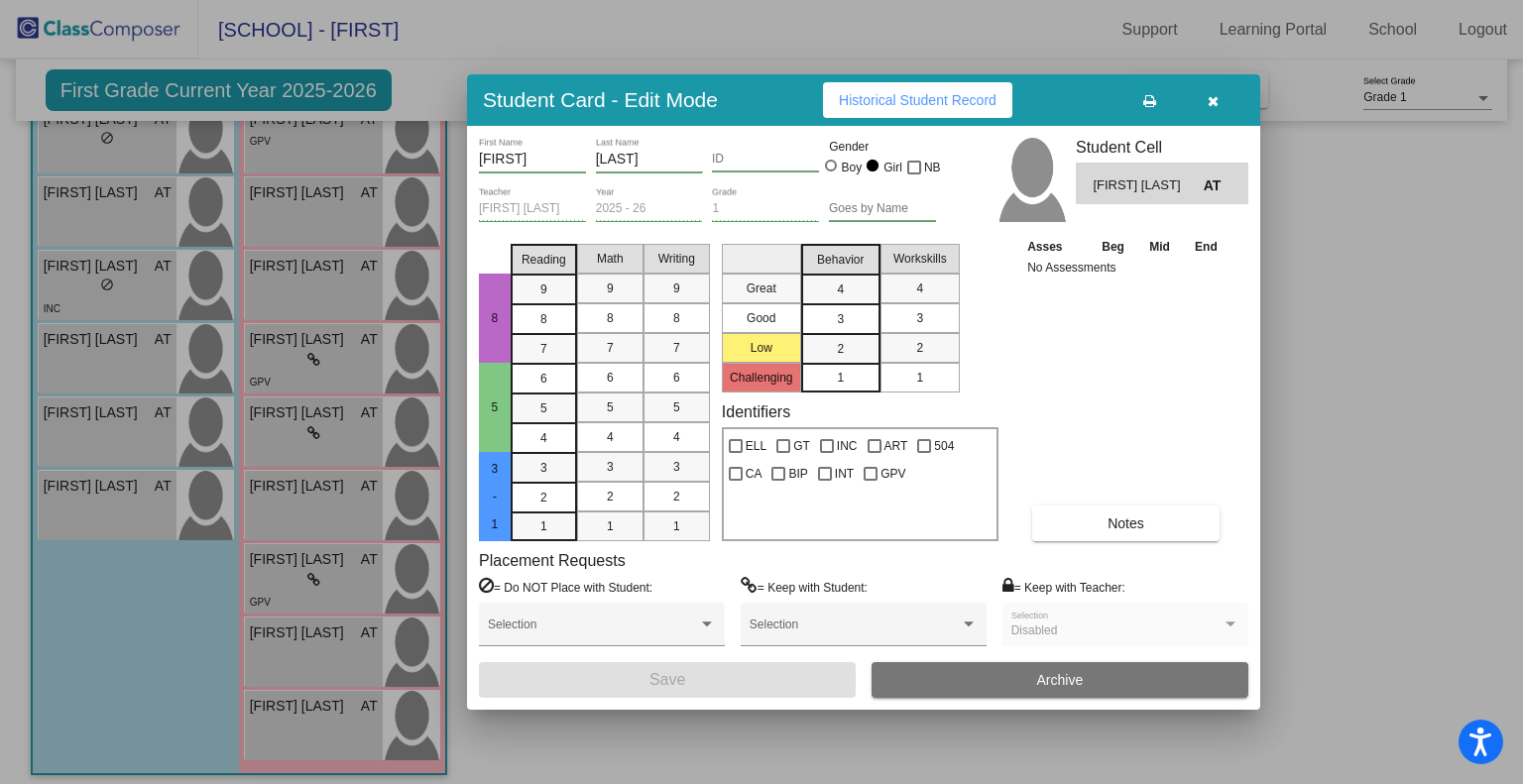 click on "Notes" at bounding box center [1125, 523] 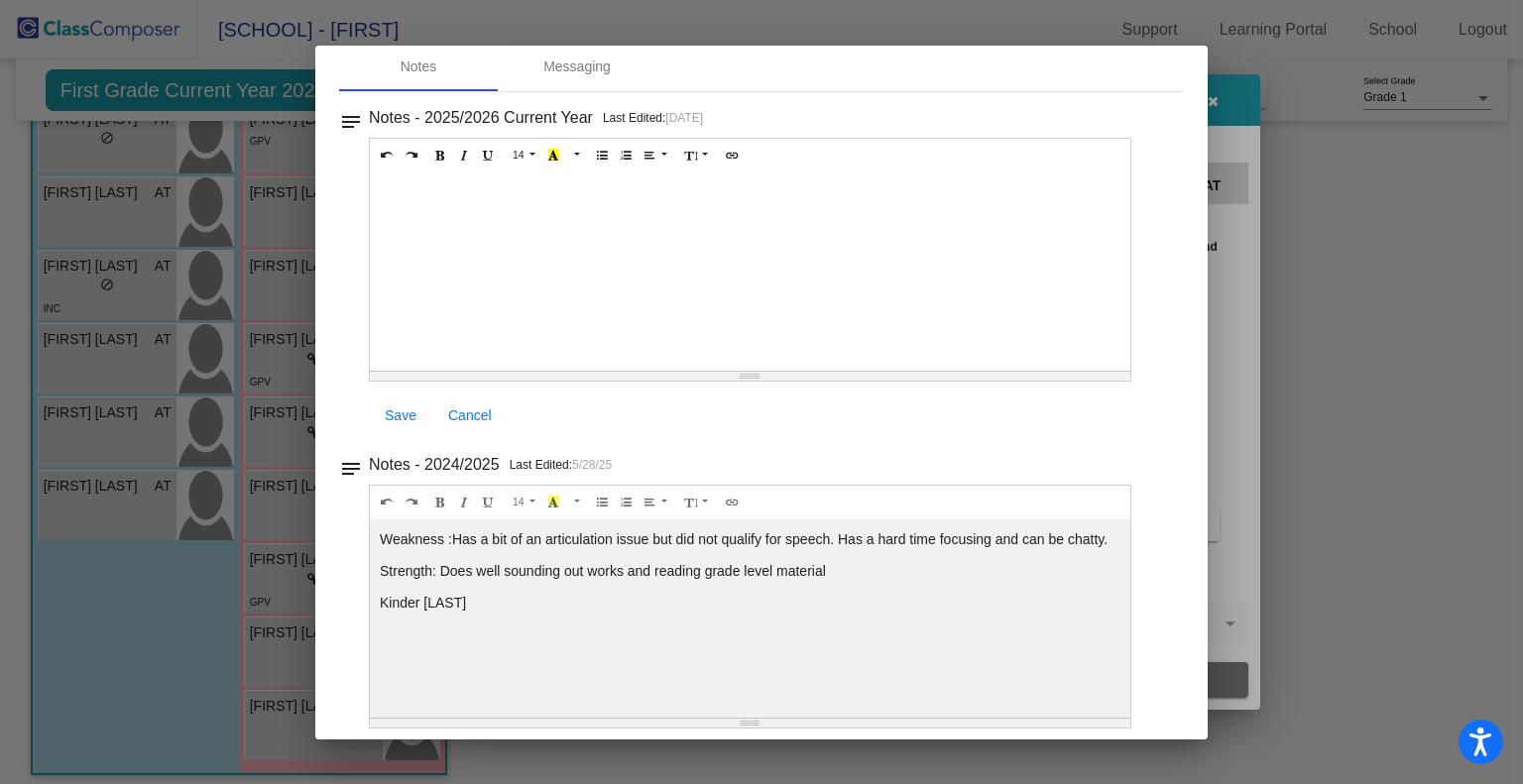 scroll, scrollTop: 0, scrollLeft: 0, axis: both 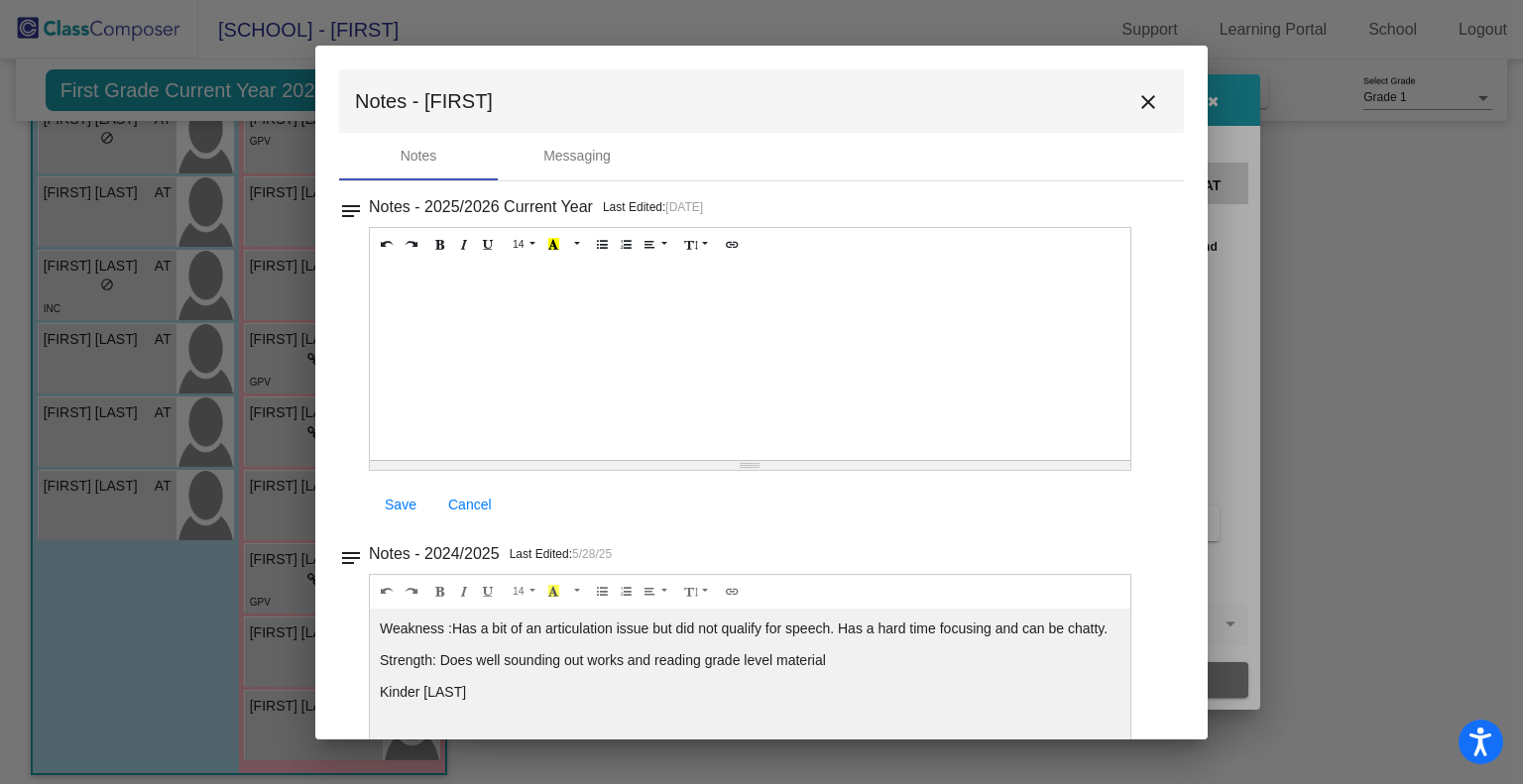 click on "close" at bounding box center [1148, 102] 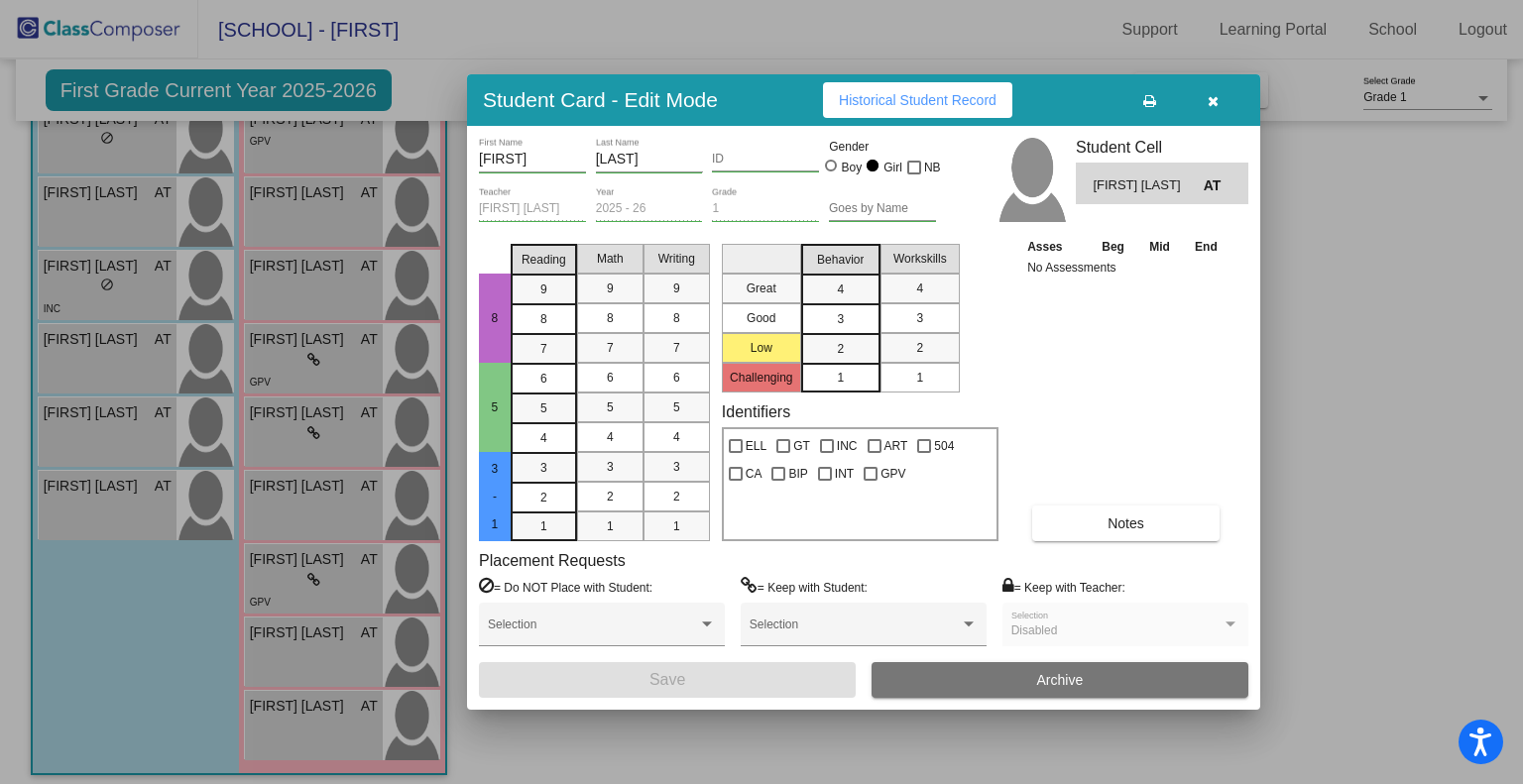 click at bounding box center (1213, 100) 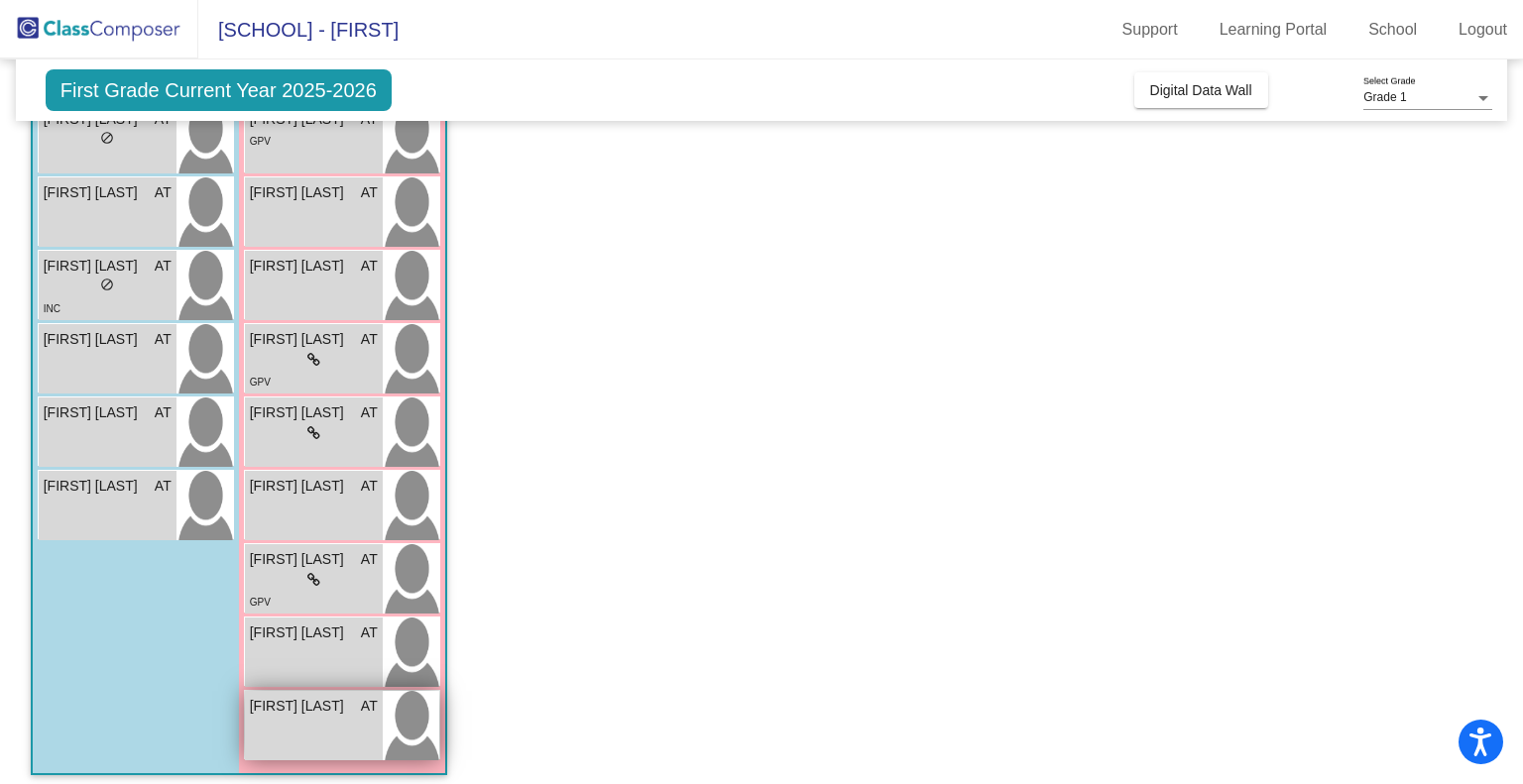click on "[FIRST] [LAST]" at bounding box center (299, 706) 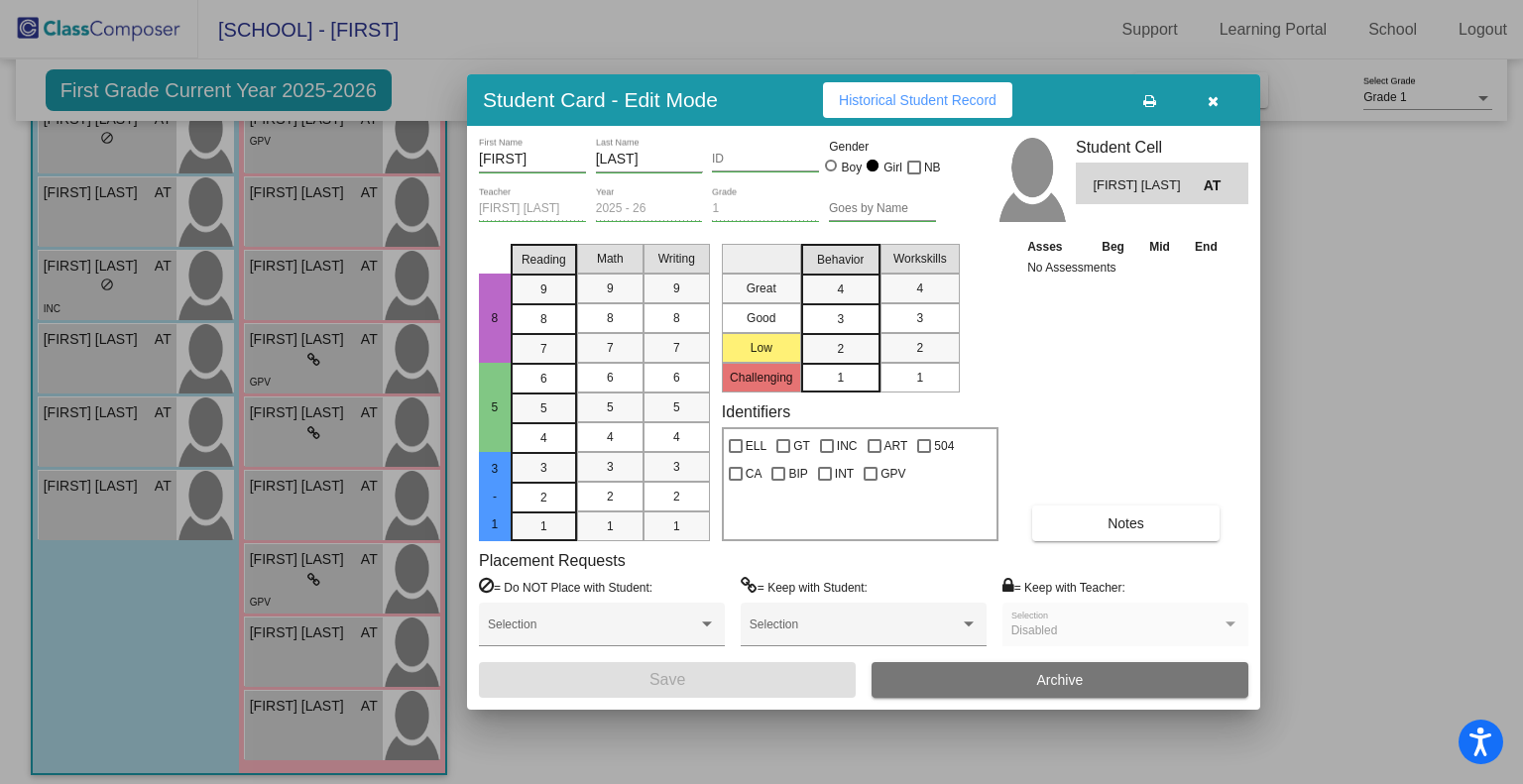 click on "Notes" at bounding box center [1125, 523] 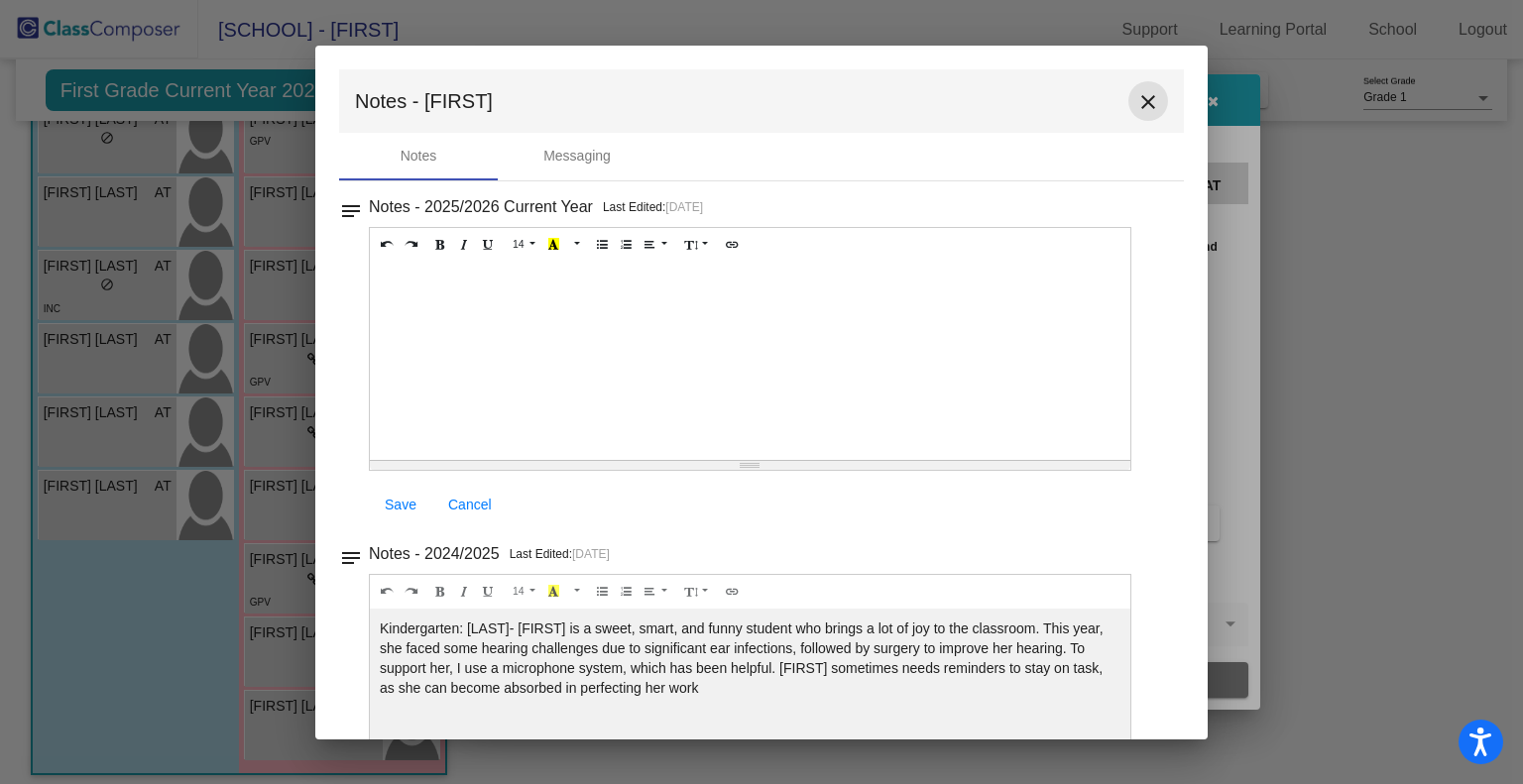 click on "close" at bounding box center [1148, 102] 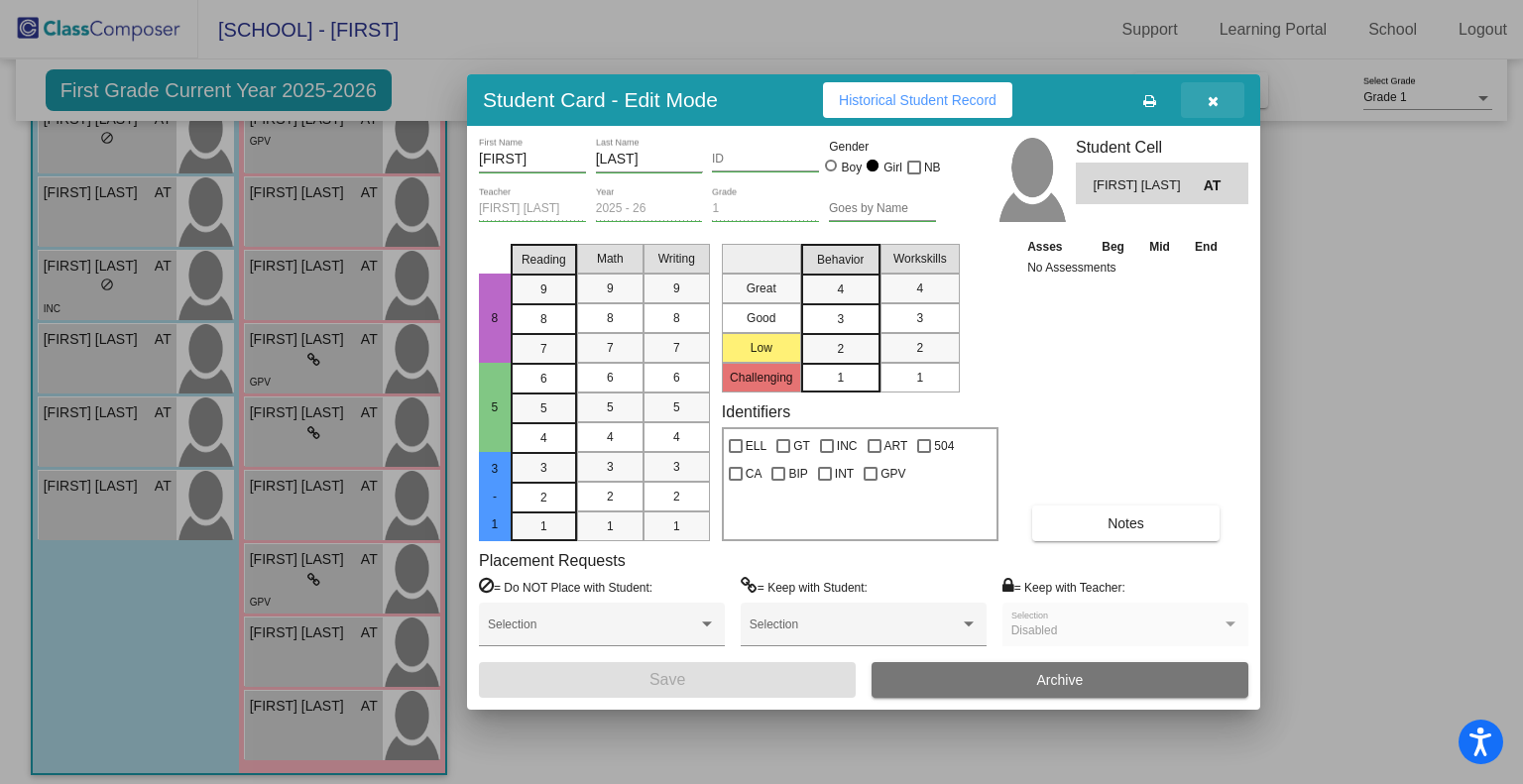 click at bounding box center (1213, 100) 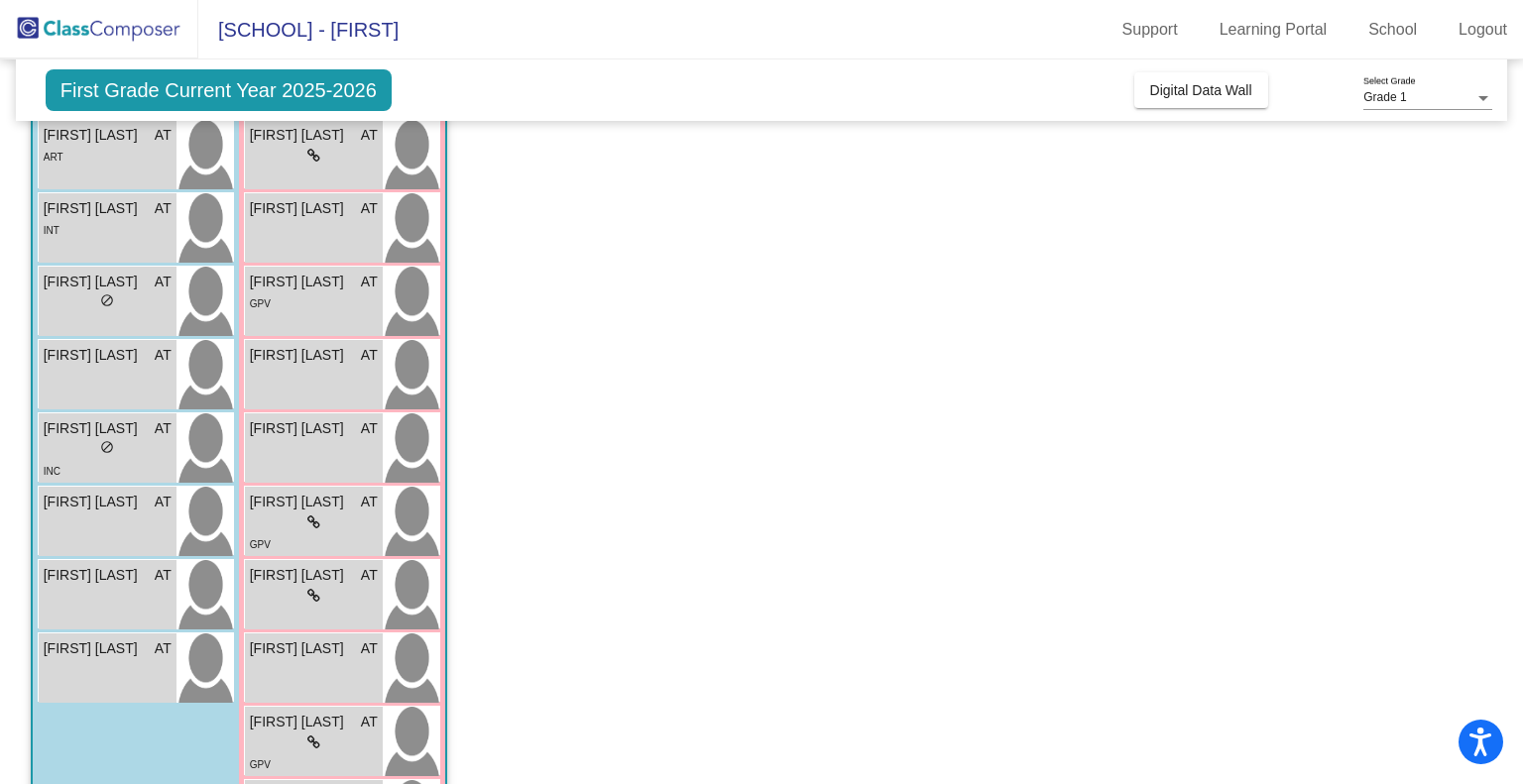 scroll, scrollTop: 242, scrollLeft: 0, axis: vertical 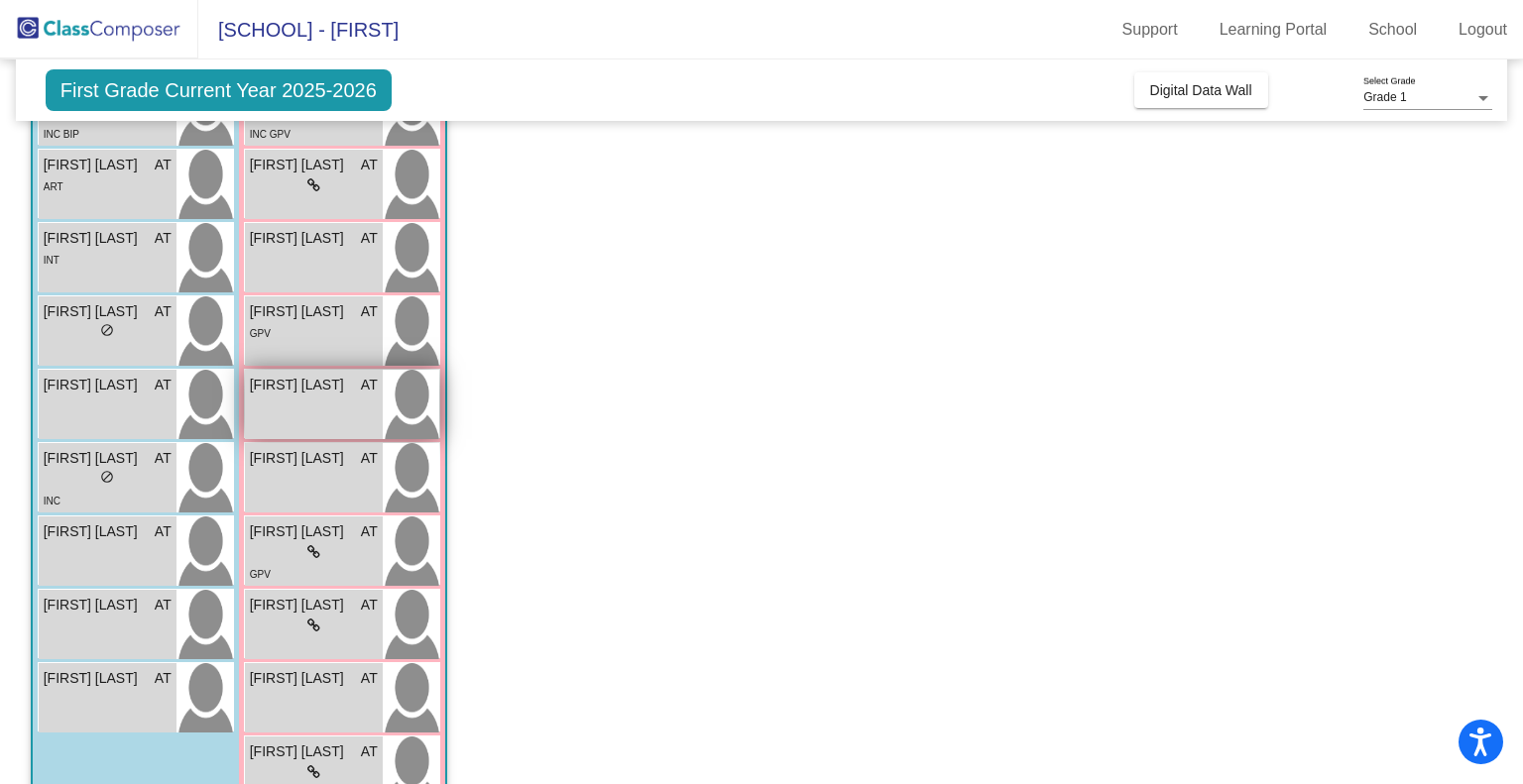 click on "[FIRST] [LAST] AT lock do_not_disturb_alt" at bounding box center (313, 404) 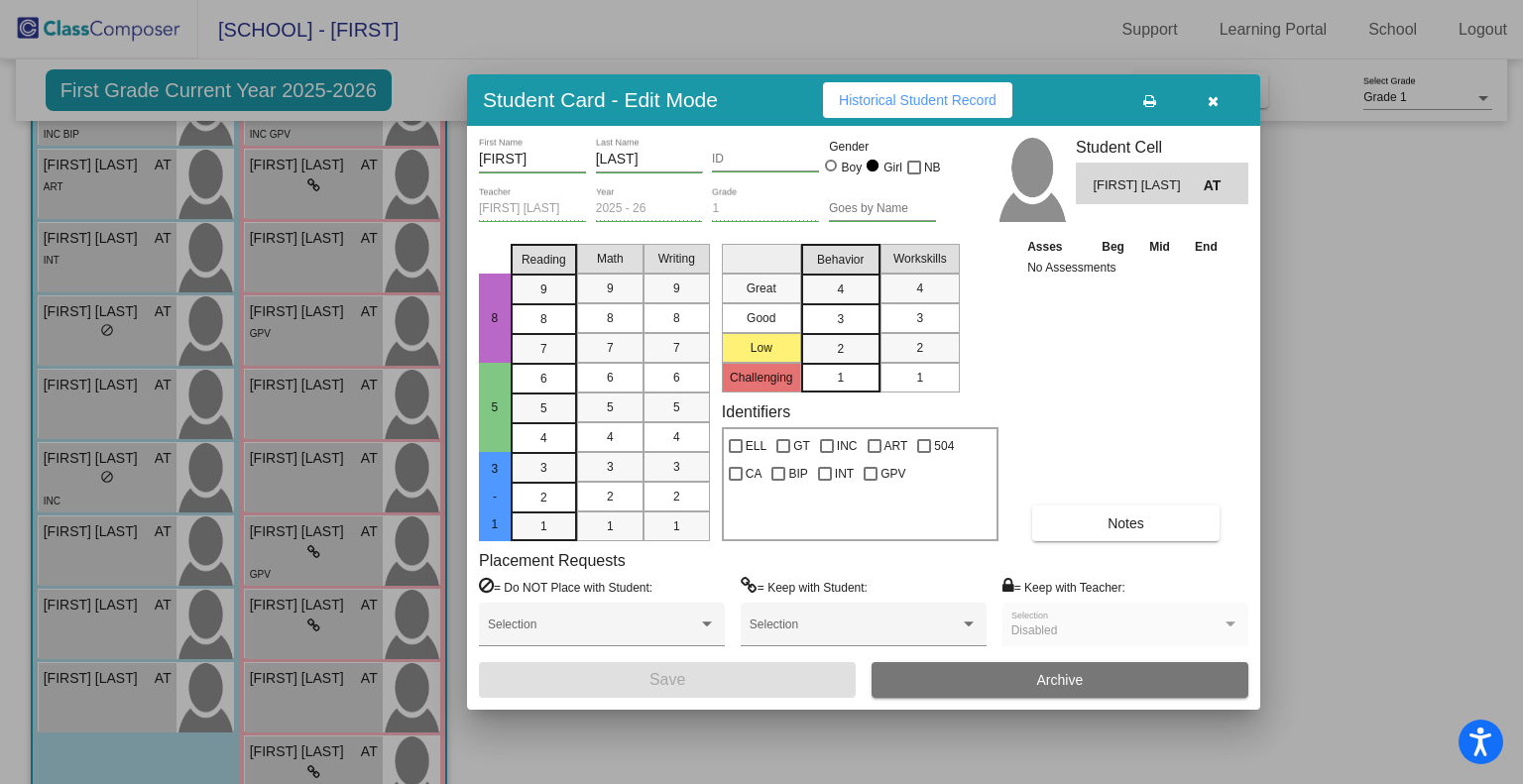 click on "Notes" at bounding box center [1125, 523] 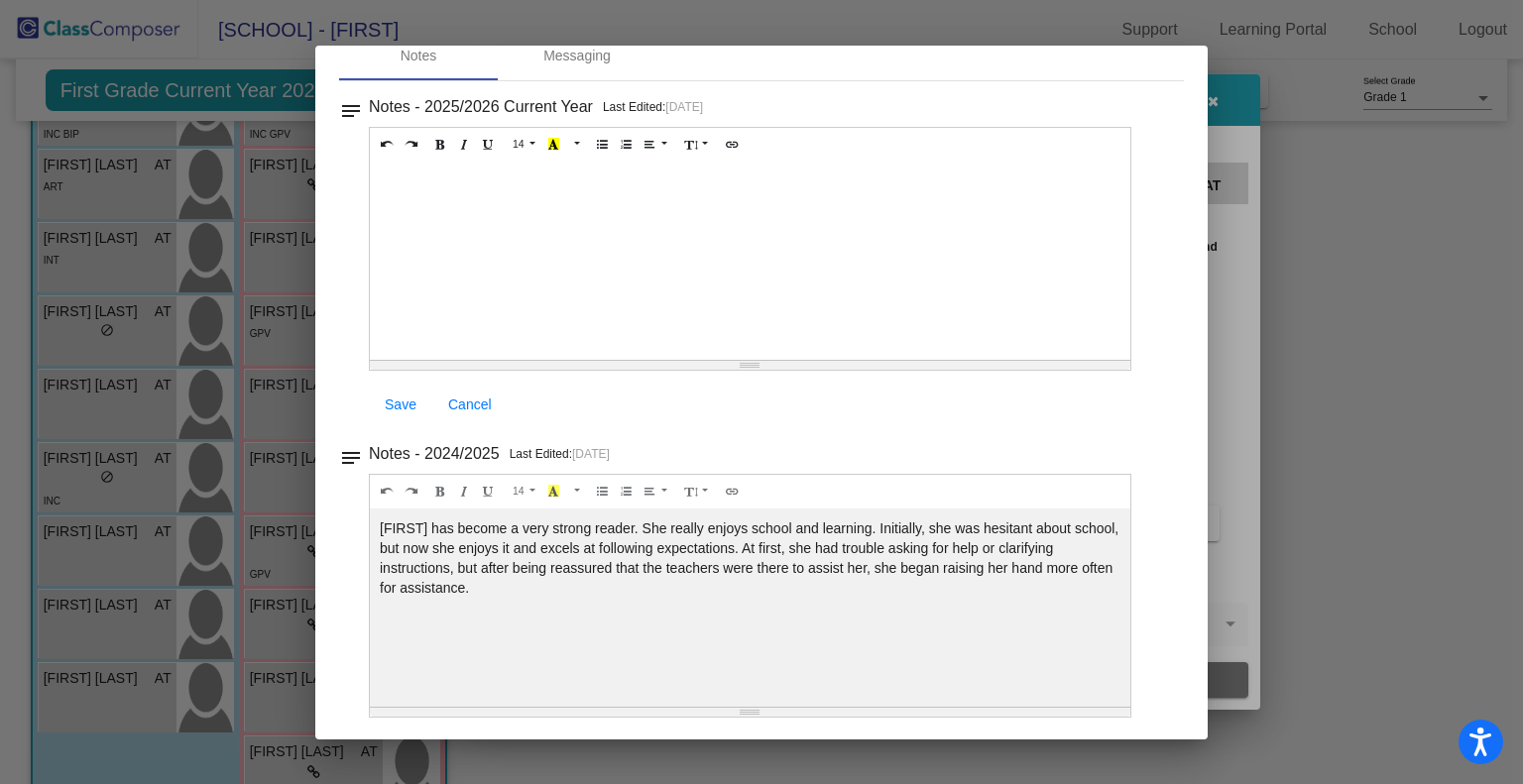 scroll, scrollTop: 0, scrollLeft: 0, axis: both 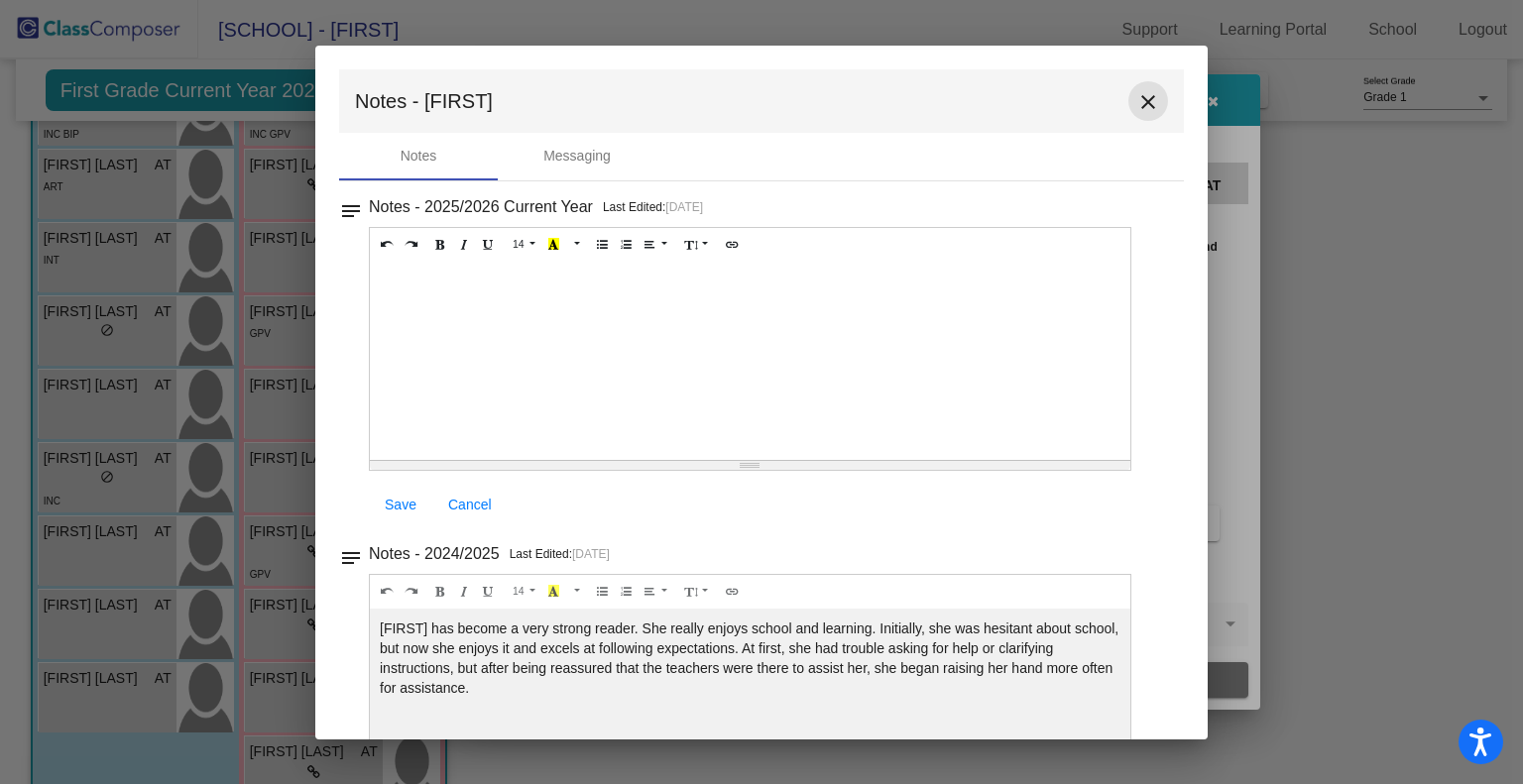 click on "close" at bounding box center (1148, 102) 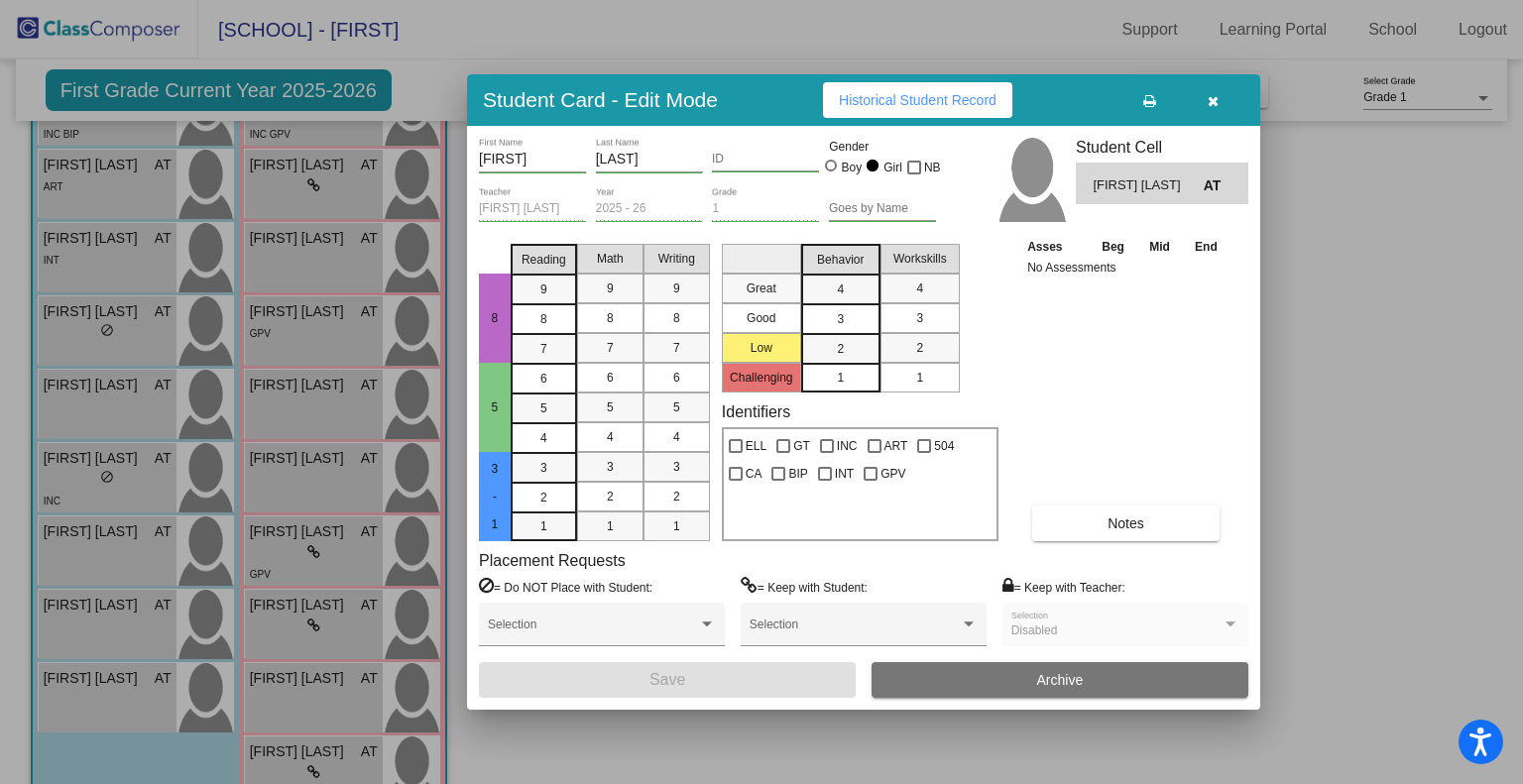 click at bounding box center (1213, 101) 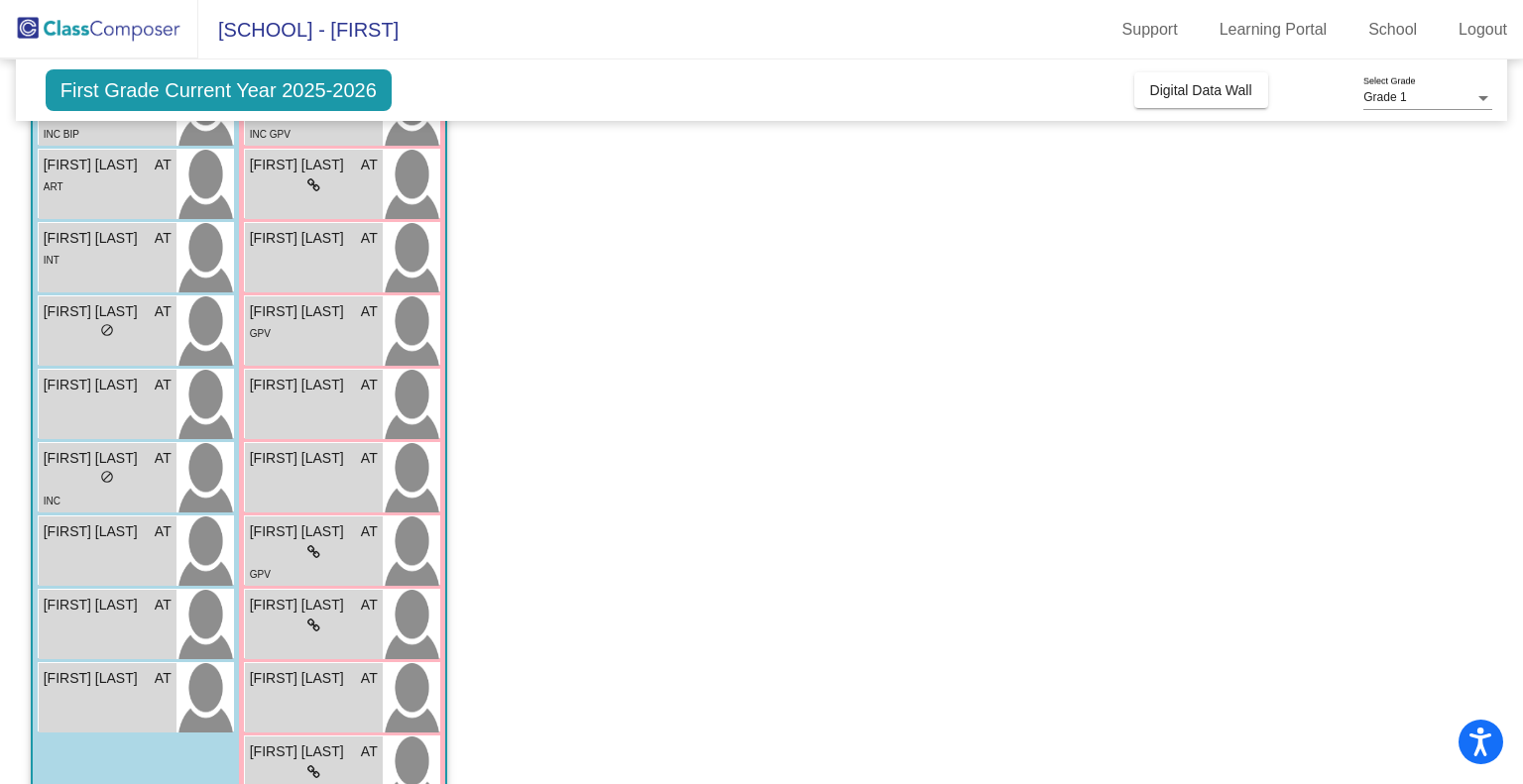 click on "Class 1 - [INITIAL]. [LAST] picture_as_pdf [FIRST] [LAST] Add Student First Name Last Name Student Id (Recommended) Boy Girl Non Binary Add Close Boys : 9 [FIRST] [LAST] AT lock do_not_disturb_alt INC BIP [FIRST] [LAST] AT lock do_not_disturb_alt ART [FIRST] [LAST] AT lock do_not_disturb_alt INT [FIRST] [LAST] AT lock do_not_disturb_alt [FIRST] [LAST] AT lock do_not_disturb_alt [FIRST] [LAST] AT lock do_not_disturb_alt INC [FIRST] [LAST] AT lock do_not_disturb_alt [FIRST] [LAST] AT lock do_not_disturb_alt [FIRST] [LAST] AT lock do_not_disturb_alt Girls: 12 [FIRST]-[FIRST] [LAST] AT lock do_not_disturb_alt INC GPV [FIRST] [LAST] AT lock do_not_disturb_alt [FIRST] [LAST] AT lock do_not_disturb_alt [FIRST] [LAST] AT lock do_not_disturb_alt GPV [FIRST] [LAST] AT lock do_not_disturb_alt [FIRST] [LAST] AT lock do_not_disturb_alt [FIRST] [LAST] AT lock do_not_disturb_alt GPV [FIRST] [LAST] AT lock do_not_disturb_alt [FIRST] [LAST] AT lock do_not_disturb_alt [FIRST] [LAST] AT lock do_not_disturb_alt GPV AT lock AT" 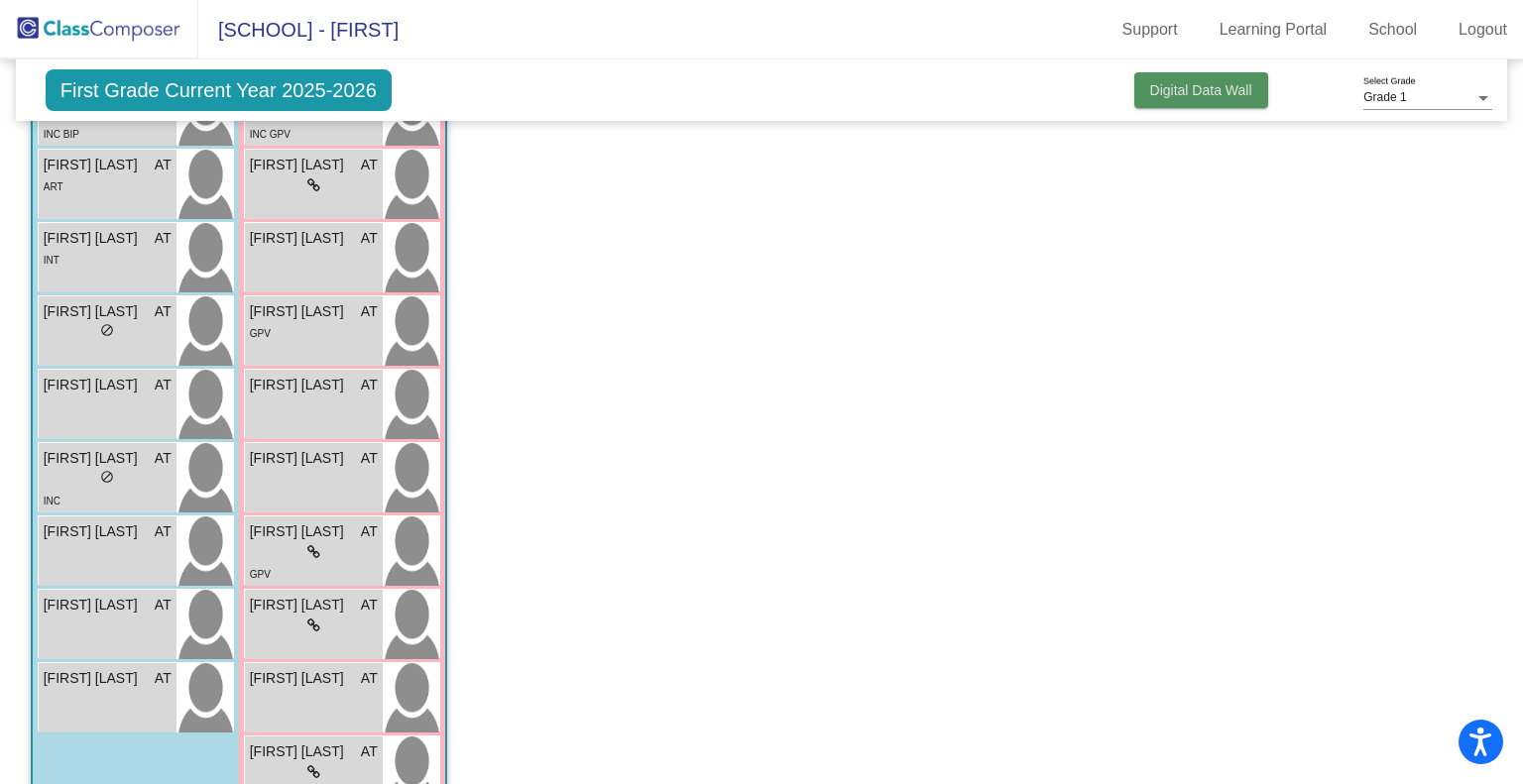 click on "Digital Data Wall" 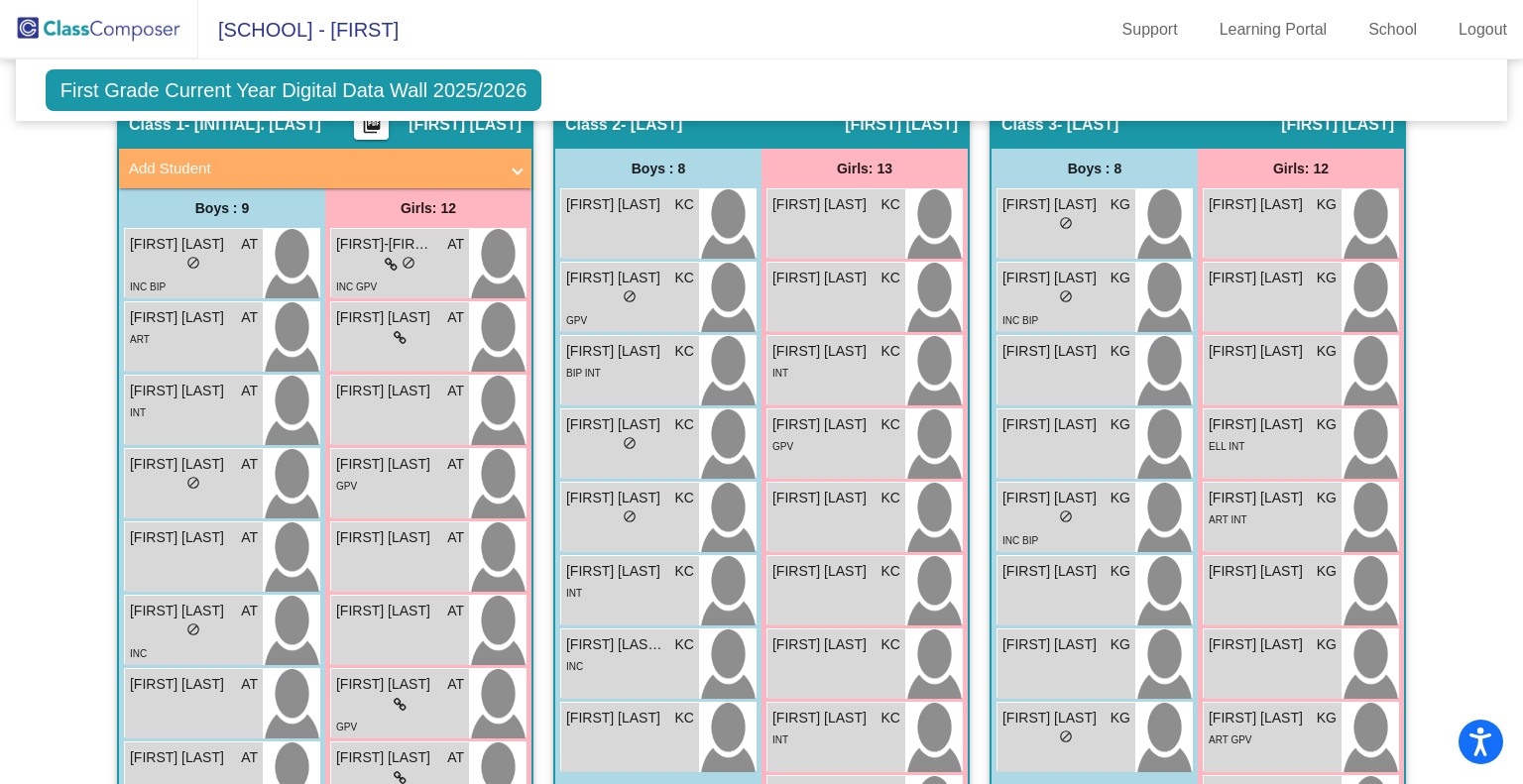 scroll, scrollTop: 435, scrollLeft: 0, axis: vertical 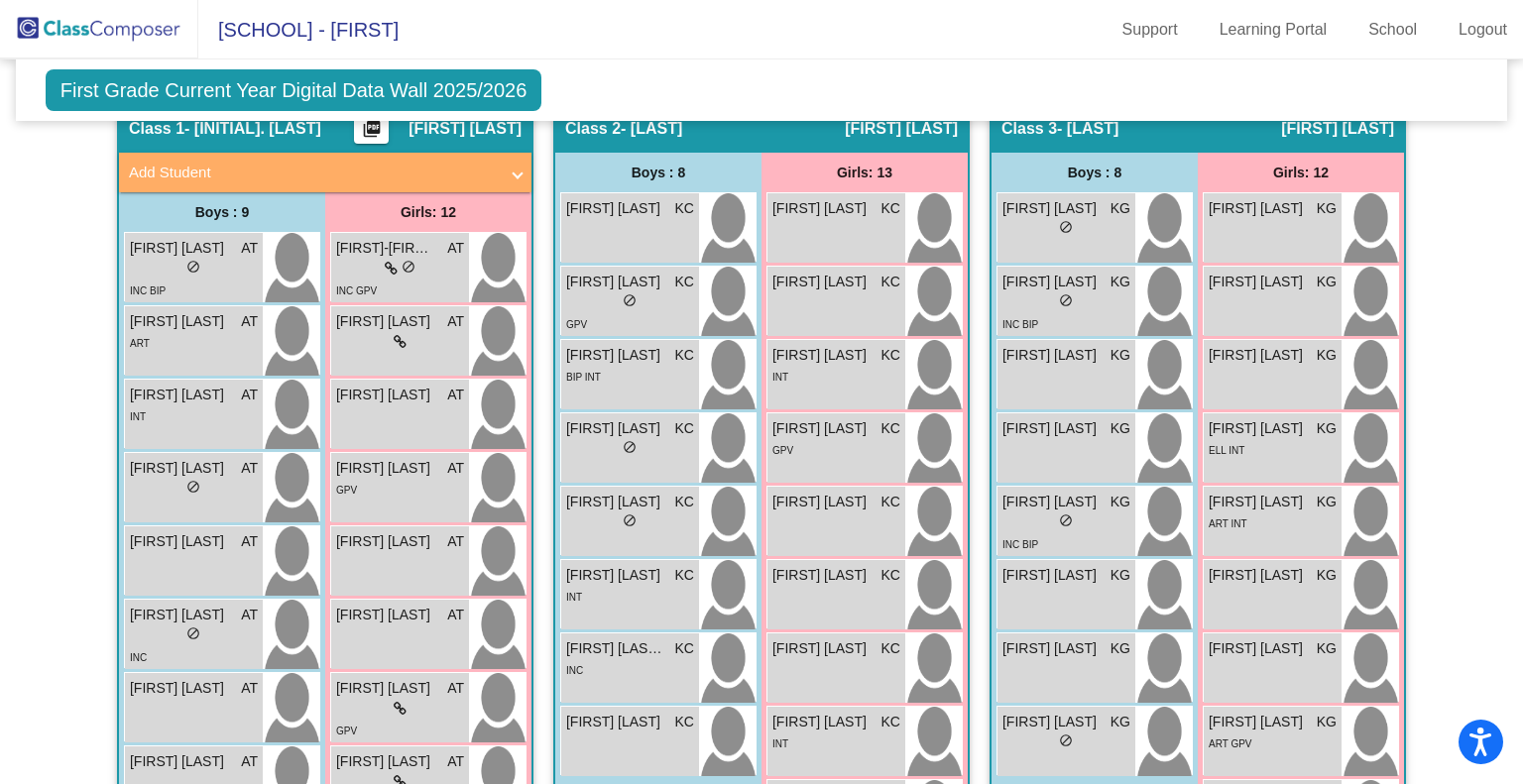 click on "Hallway - Hallway Class picture_as_pdf Add Student First Name Last Name Student Id (Recommended) Boy Girl Non Binary Add Close Boys : 1 [FIRST] [LAST] lock do_not_disturb_alt Girls: 0 No Students Class 1 - [INITIAL]. [LAST] picture_as_pdf [FIRST] [LAST] Add Student First Name Last Name Student Id (Recommended) Boy Girl Non Binary Add Close Boys : 9 [FIRST] [LAST] AT lock do_not_disturb_alt INC BIP [FIRST] [LAST] AT lock do_not_disturb_alt ART [FIRST] [LAST] AT lock do_not_disturb_alt INT [FIRST] [LAST] AT lock do_not_disturb_alt [FIRST] [LAST] AT lock do_not_disturb_alt [FIRST] [LAST] AT lock do_not_disturb_alt INC [FIRST] [LAST] AT lock do_not_disturb_alt [FIRST] [LAST] AT lock do_not_disturb_alt [FIRST] [LAST] AT lock do_not_disturb_alt Girls: 12 [FIRST]-[FIRST] [LAST] AT lock do_not_disturb_alt INC GPV [FIRST] [LAST] AT lock do_not_disturb_alt [FIRST] [LAST] AT lock do_not_disturb_alt [FIRST] [LAST] AT lock do_not_disturb_alt GPV [FIRST] [LAST] AT lock AT AT" 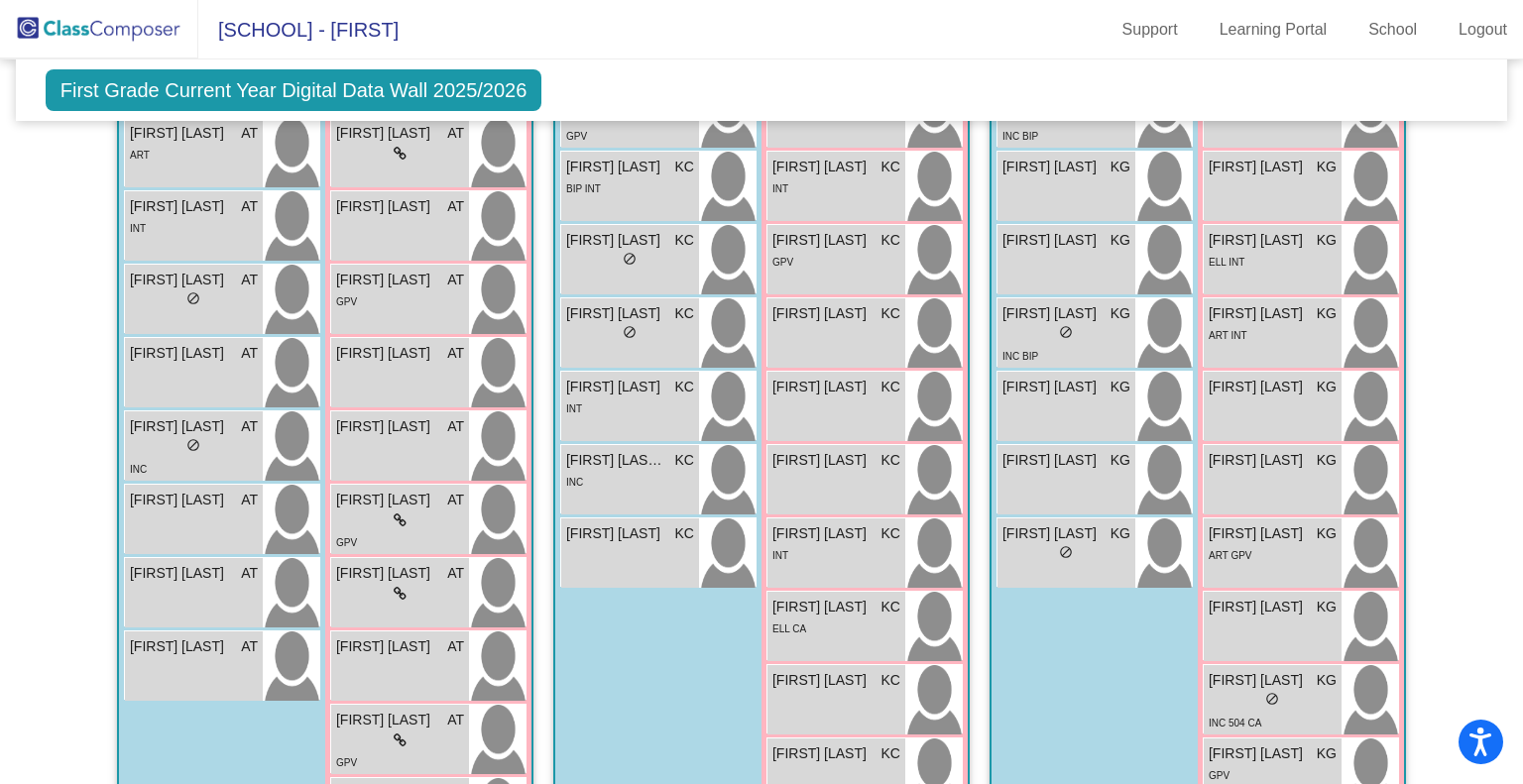 scroll, scrollTop: 652, scrollLeft: 0, axis: vertical 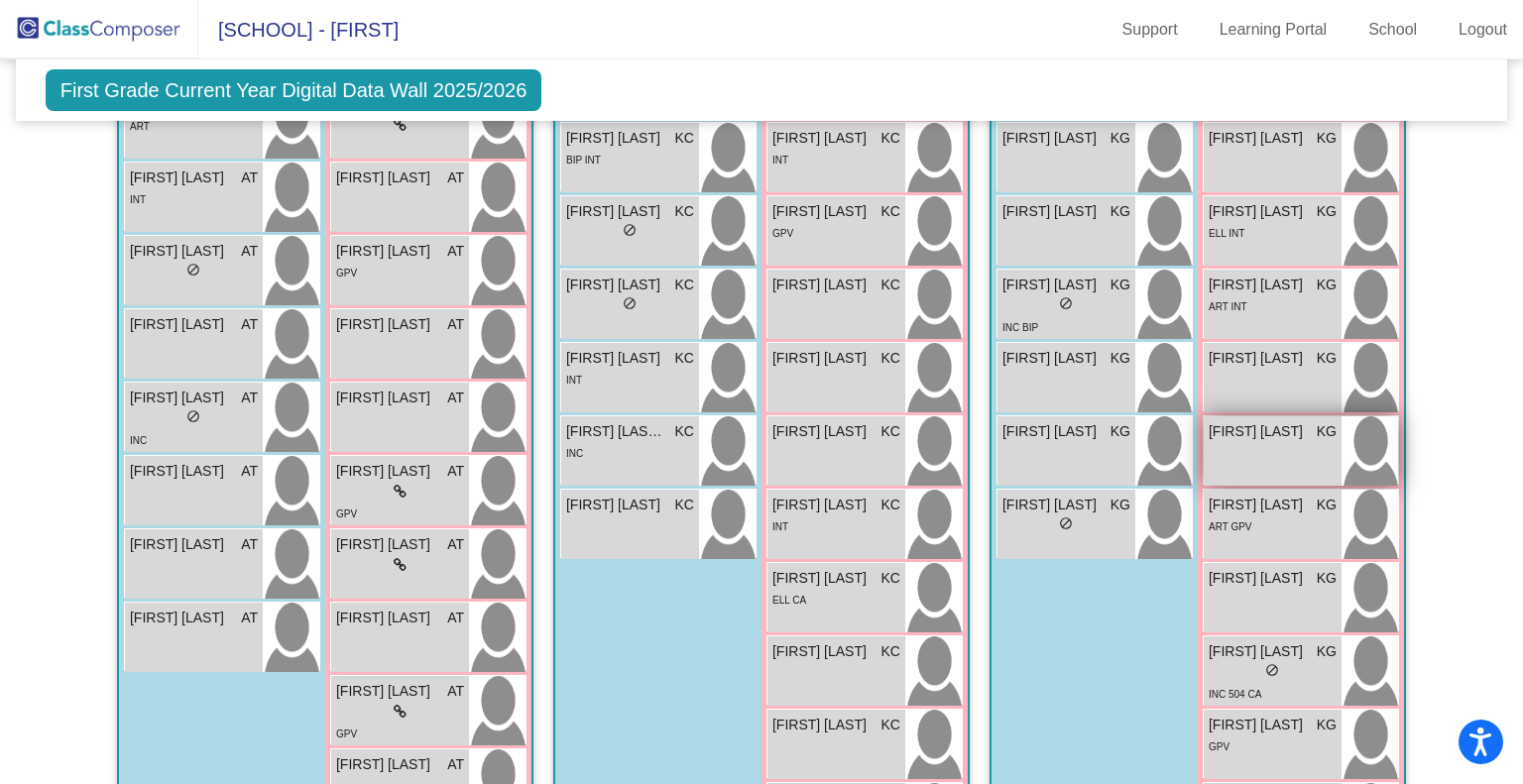 click on "[FIRST] [LAST]" at bounding box center [1258, 431] 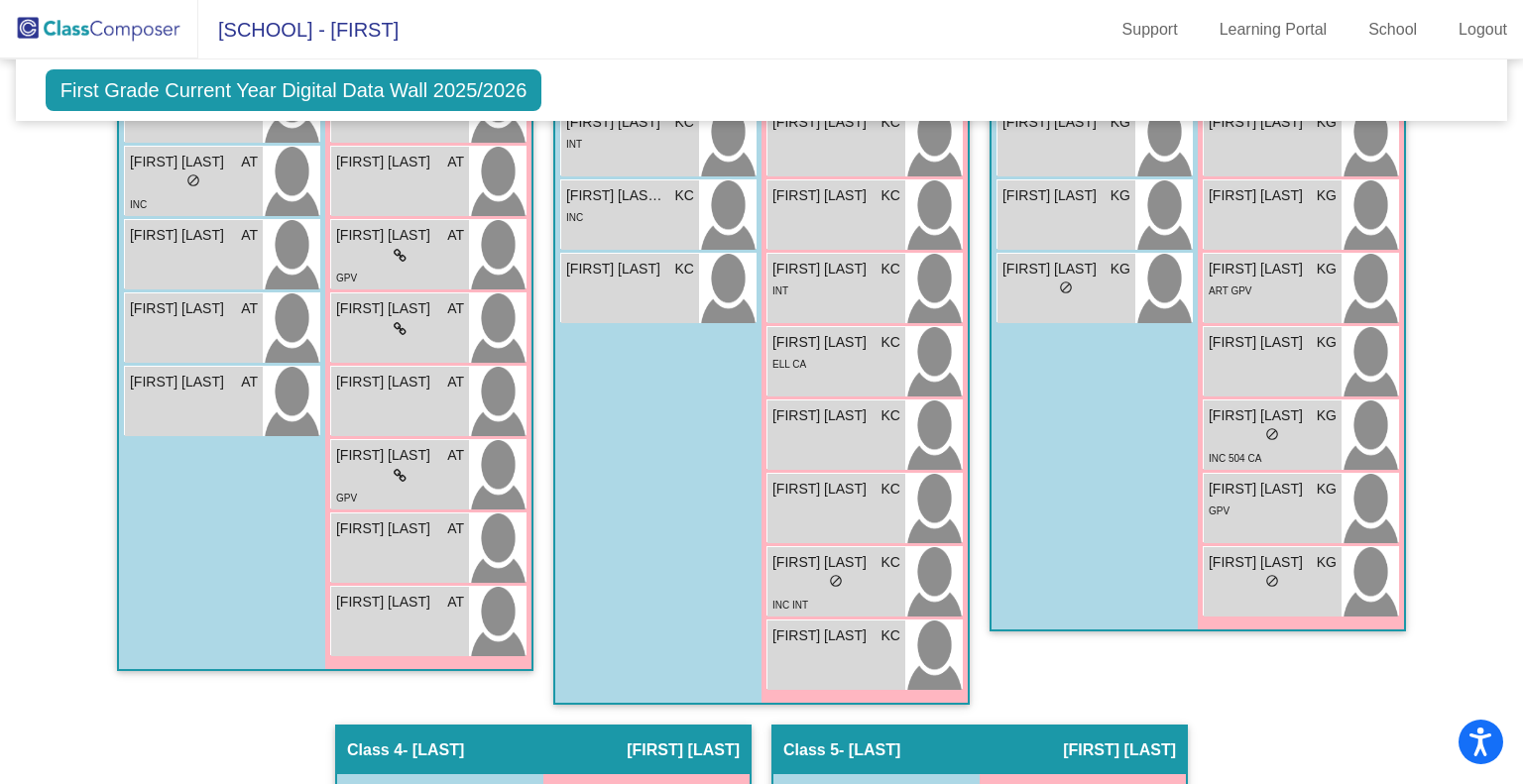 scroll, scrollTop: 714, scrollLeft: 0, axis: vertical 